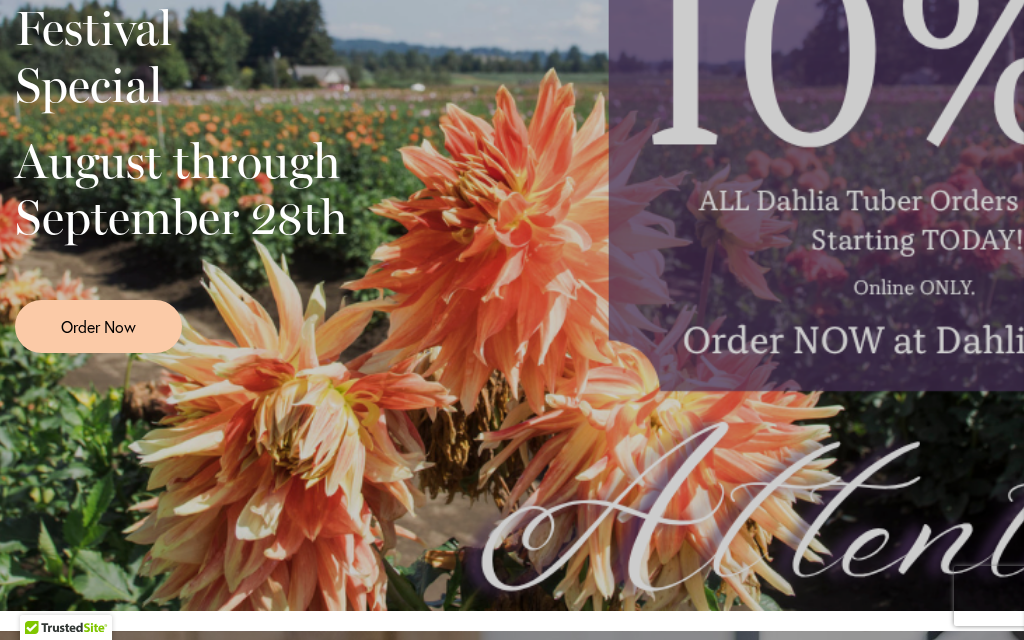scroll, scrollTop: 574, scrollLeft: 0, axis: vertical 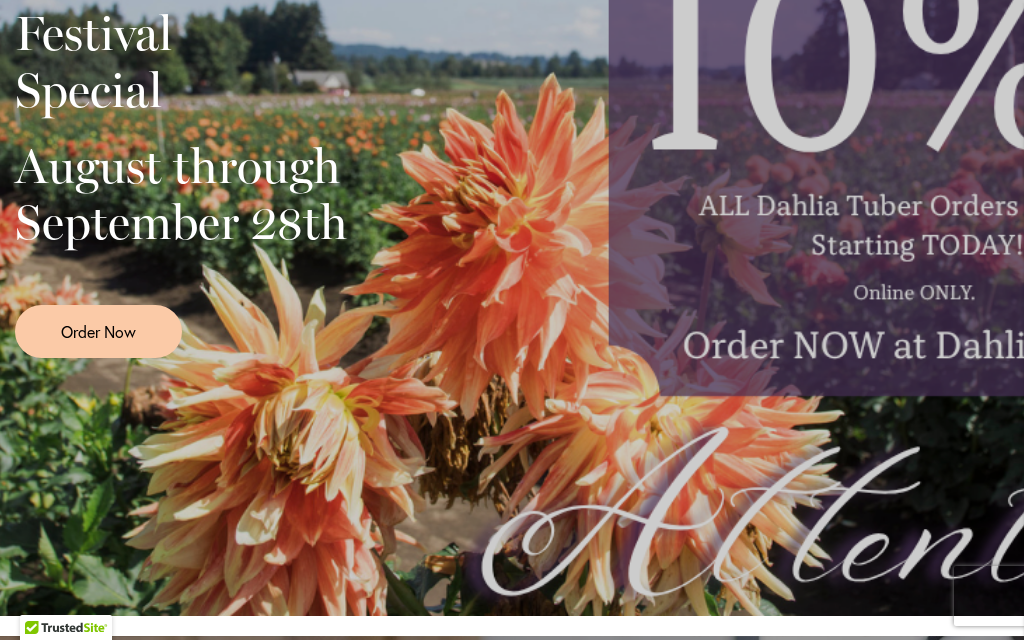 click on "Festival Special
August through September 28th
Order Now" at bounding box center (512, 176) 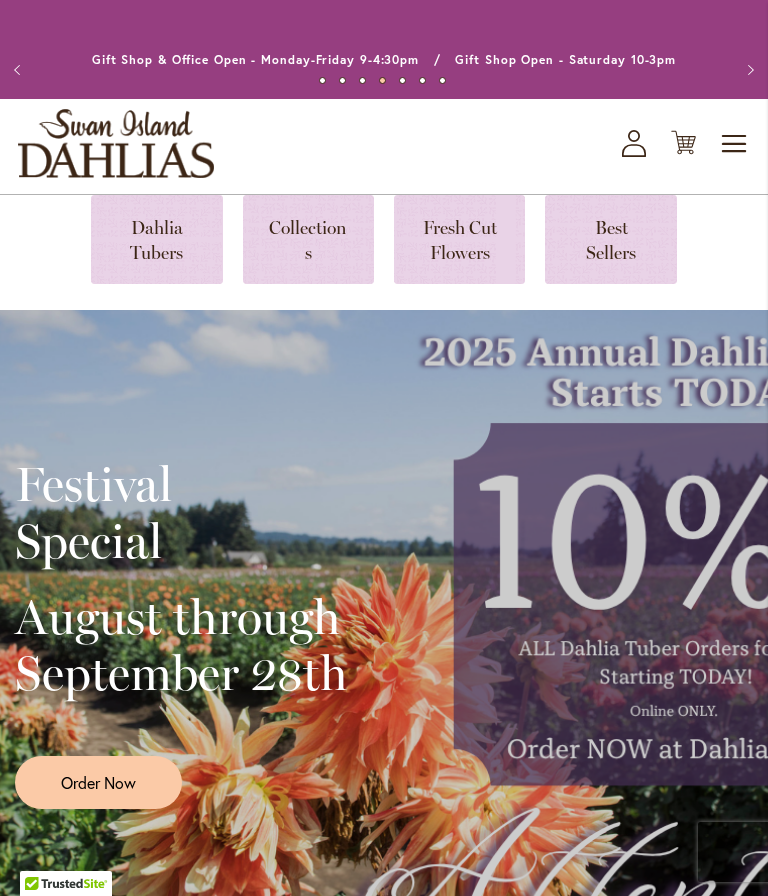scroll, scrollTop: 28, scrollLeft: 0, axis: vertical 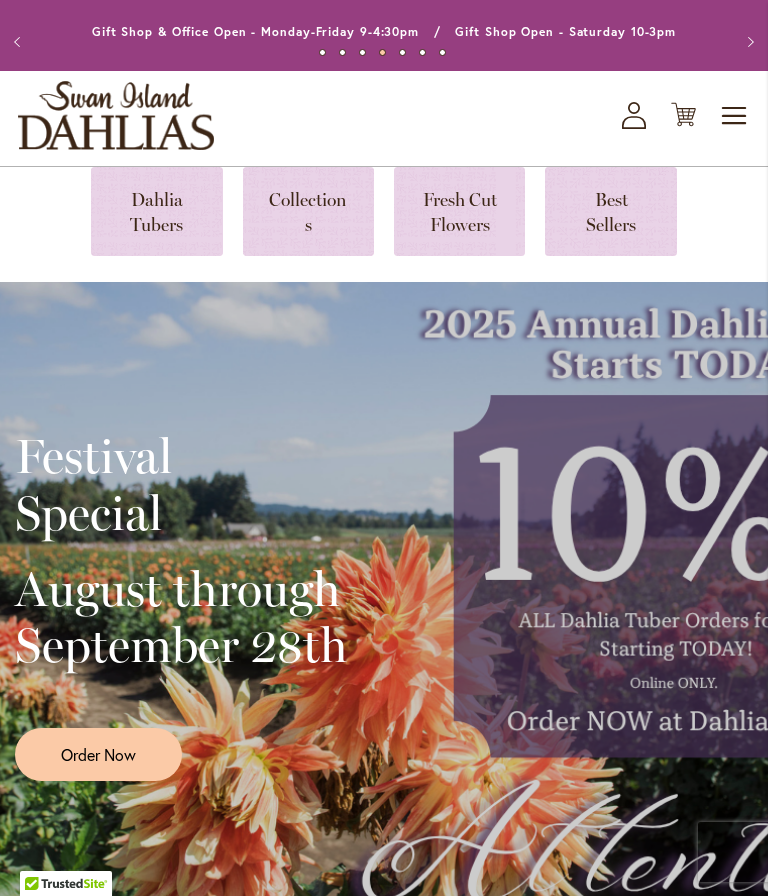 click at bounding box center (156, 211) 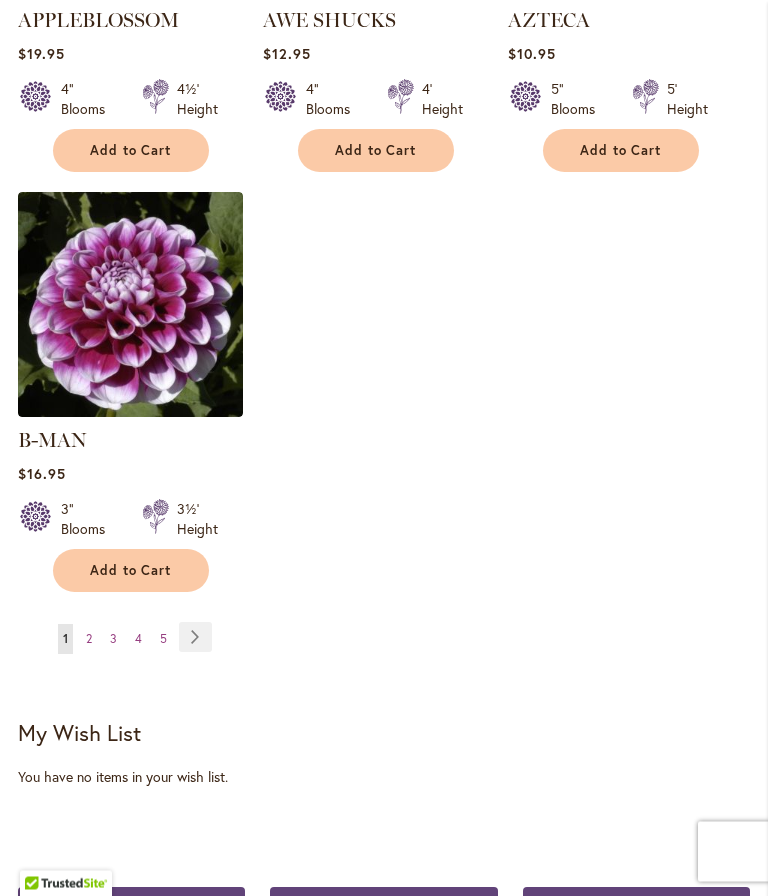 scroll, scrollTop: 2732, scrollLeft: 0, axis: vertical 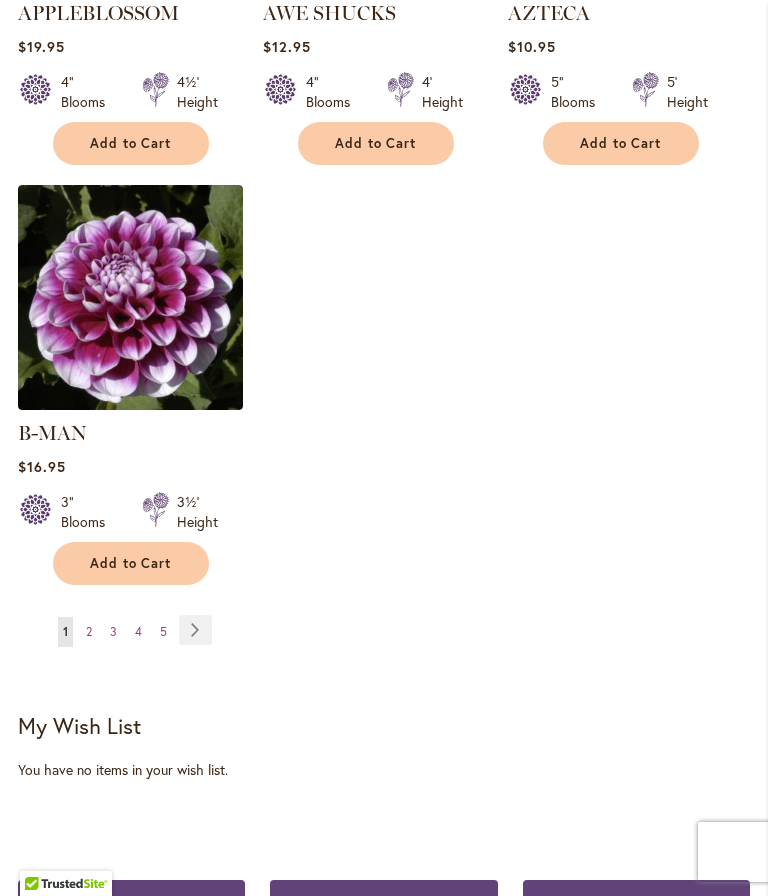 click on "Add to Cart" at bounding box center [131, 563] 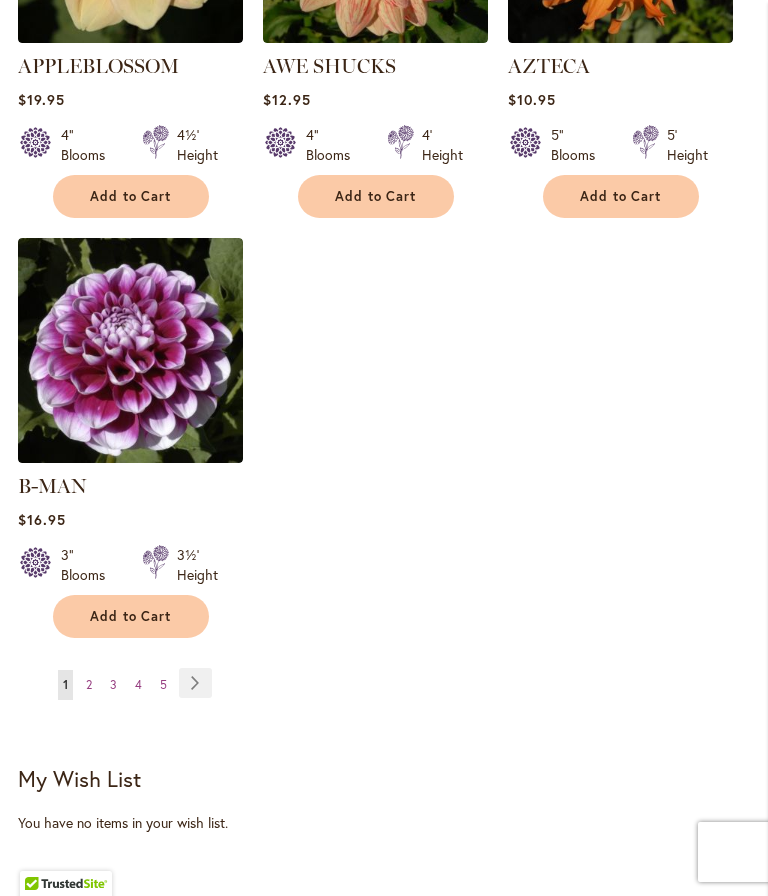 click on "Page
Next" at bounding box center (195, 683) 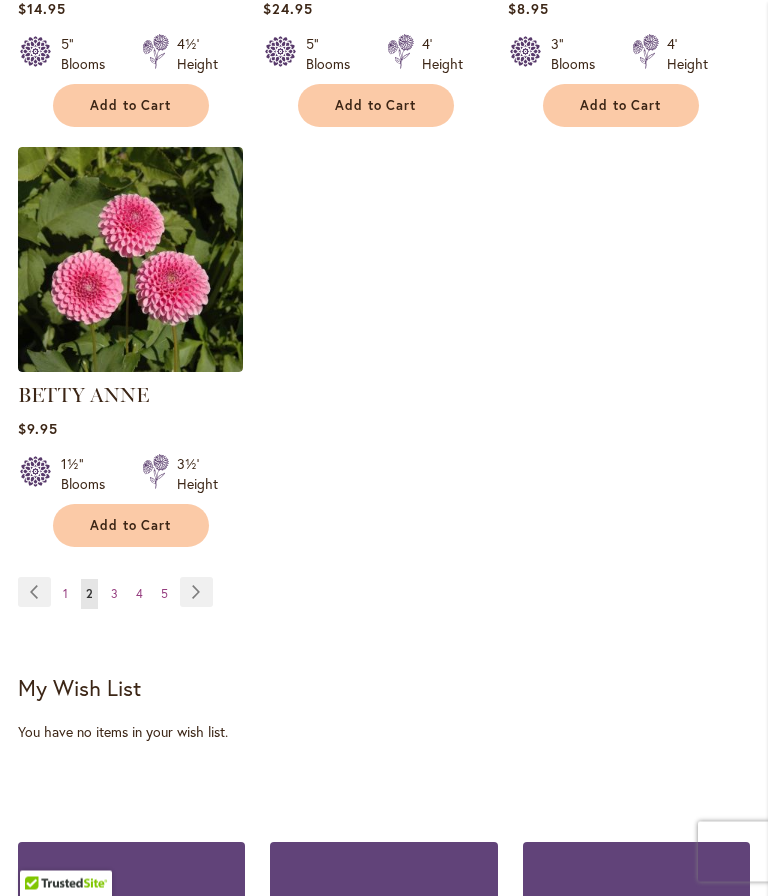 scroll, scrollTop: 2770, scrollLeft: 0, axis: vertical 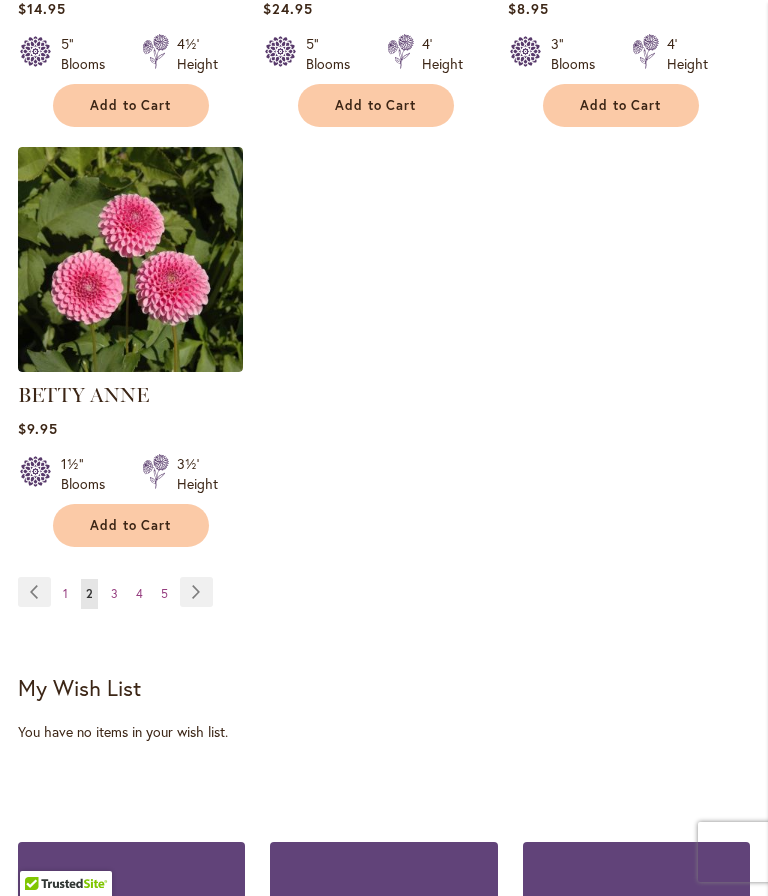 click on "Page
Next" at bounding box center [196, 592] 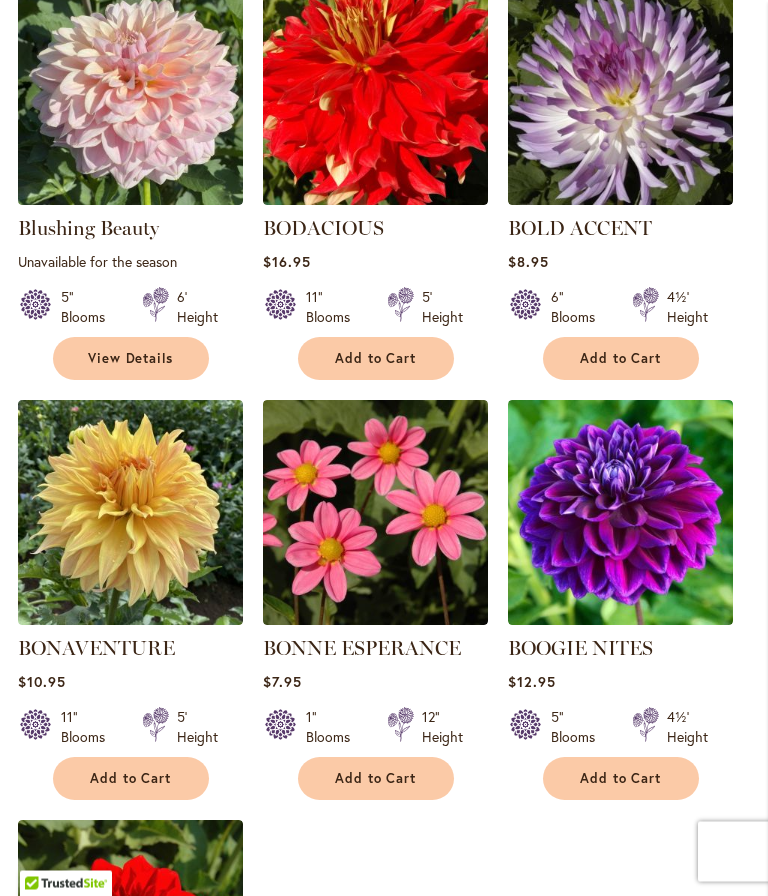 scroll, scrollTop: 2099, scrollLeft: 0, axis: vertical 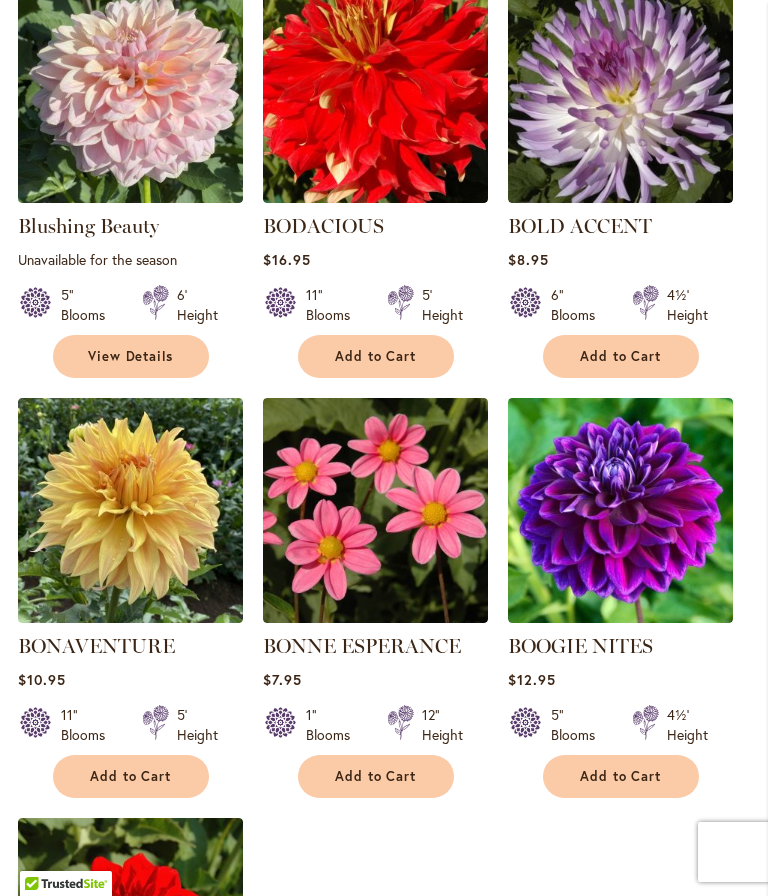 click on "Add to Cart" at bounding box center (376, 356) 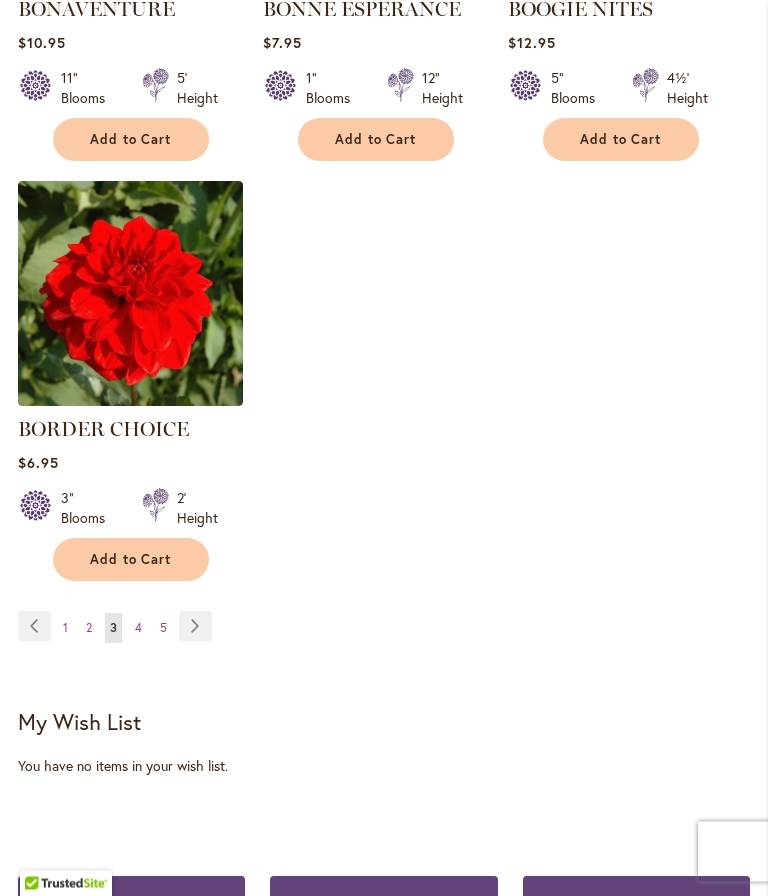 scroll, scrollTop: 2789, scrollLeft: 0, axis: vertical 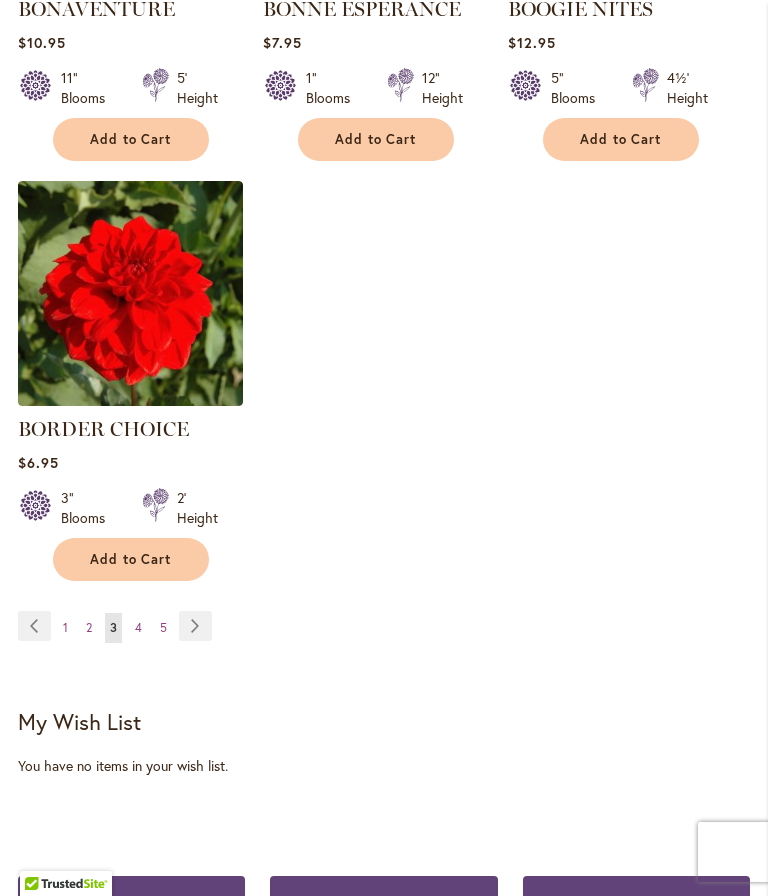 click on "Page
Next" at bounding box center (195, 626) 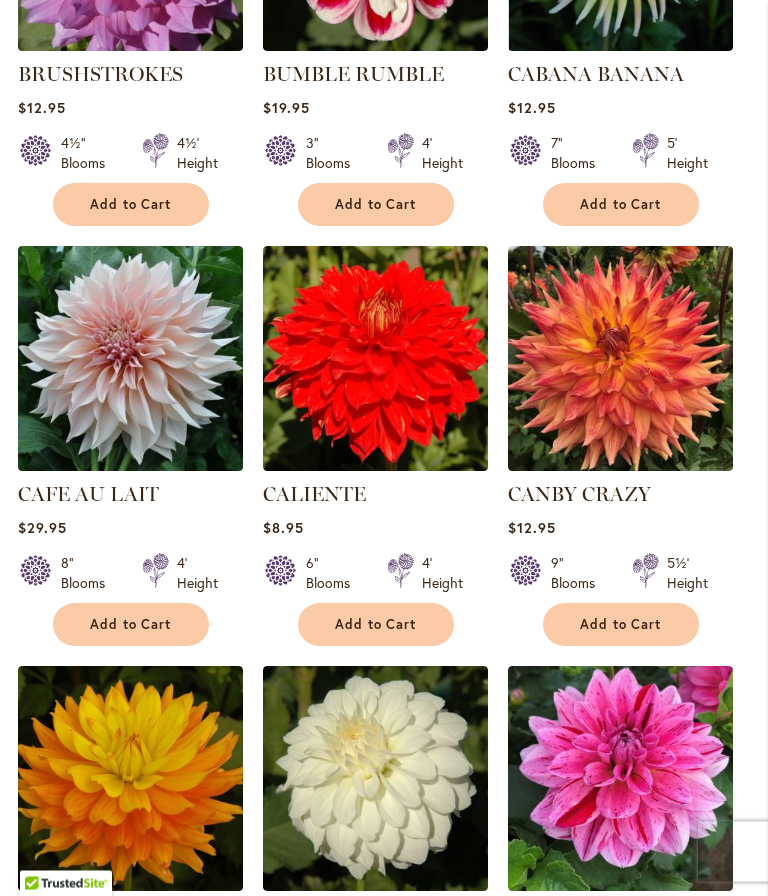 scroll, scrollTop: 1860, scrollLeft: 0, axis: vertical 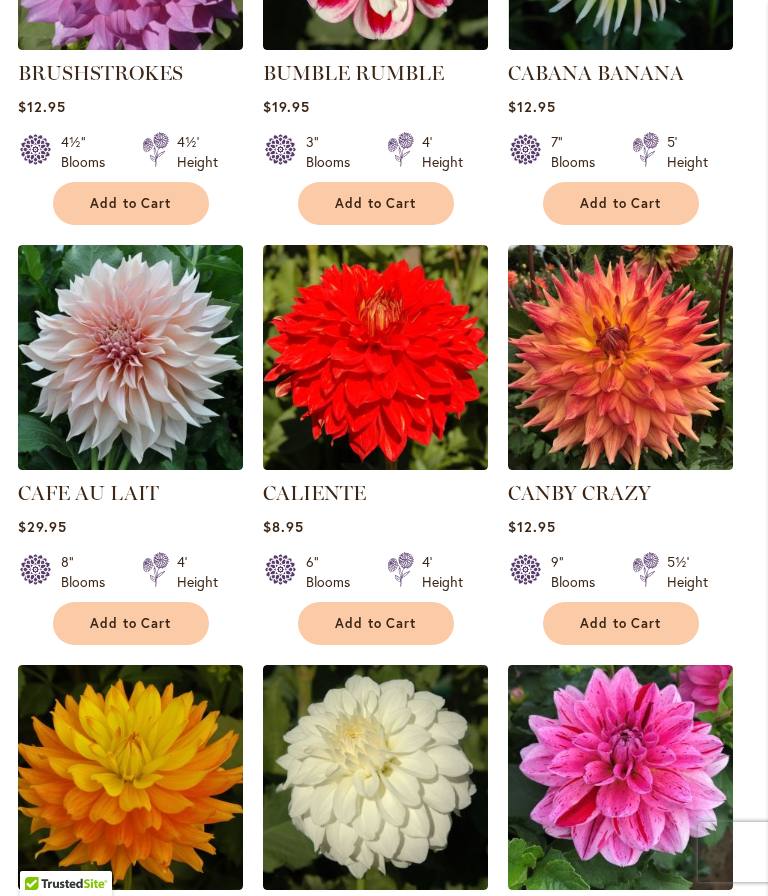 click on "Add to Cart" at bounding box center [131, 623] 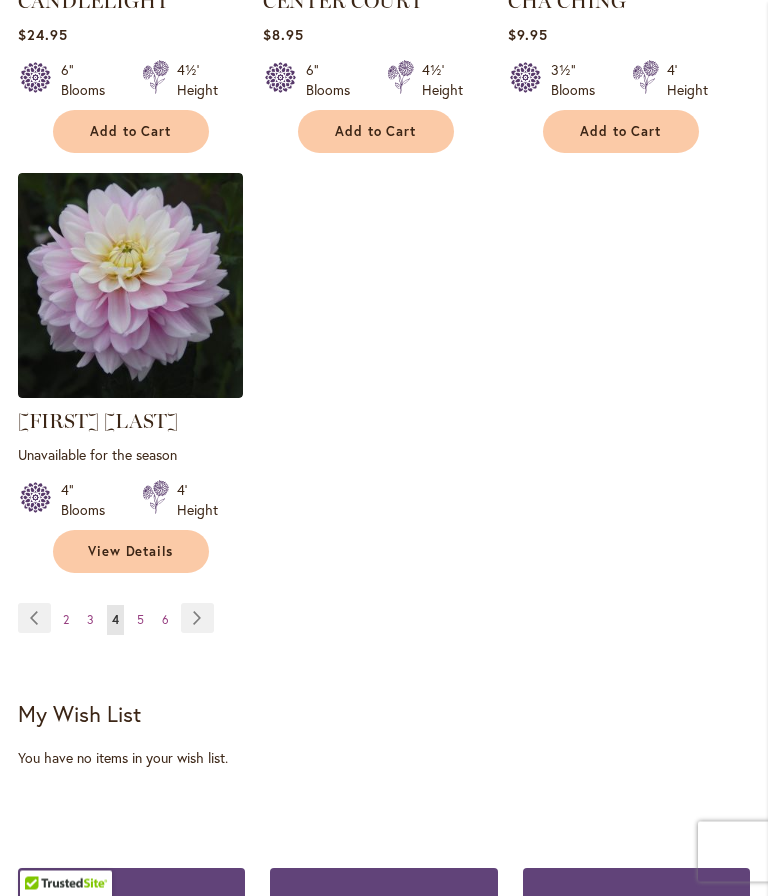 scroll, scrollTop: 2858, scrollLeft: 0, axis: vertical 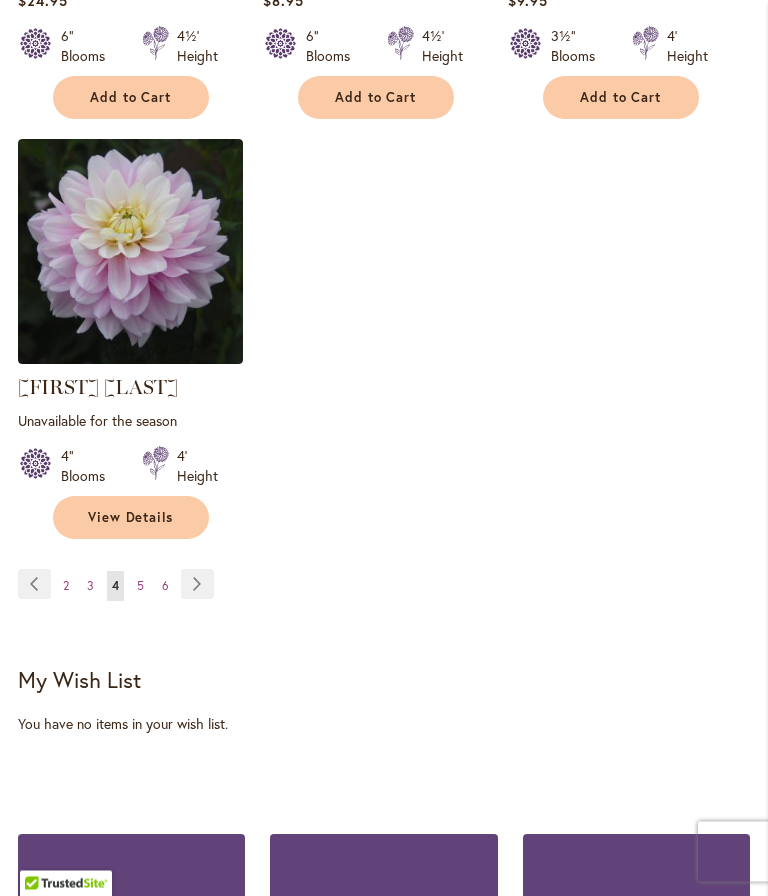 click on "Page
Next" at bounding box center (197, 585) 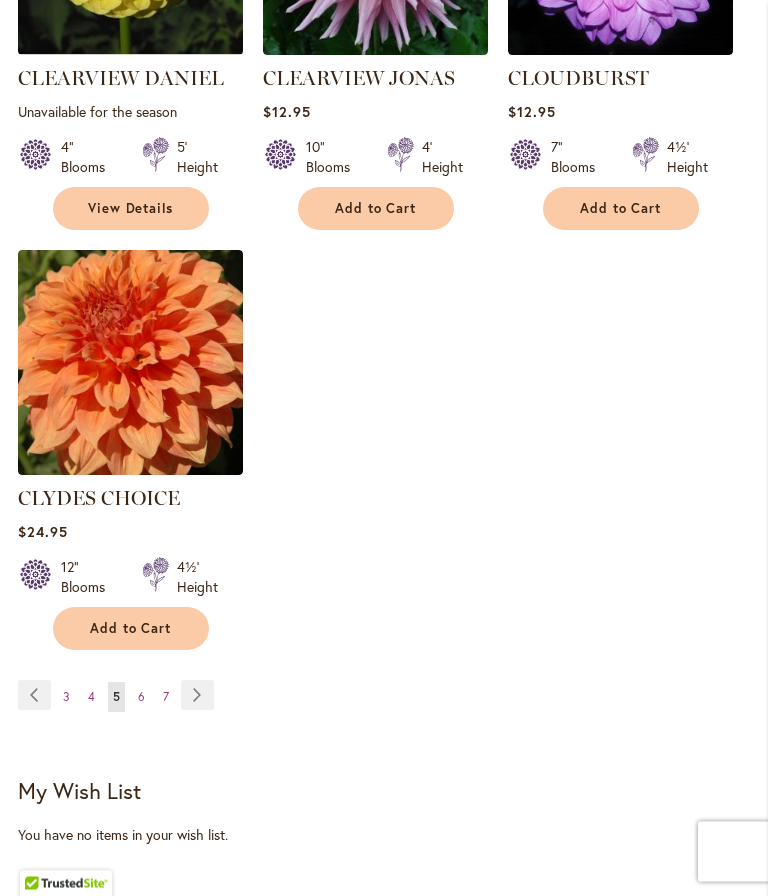 scroll, scrollTop: 2667, scrollLeft: 0, axis: vertical 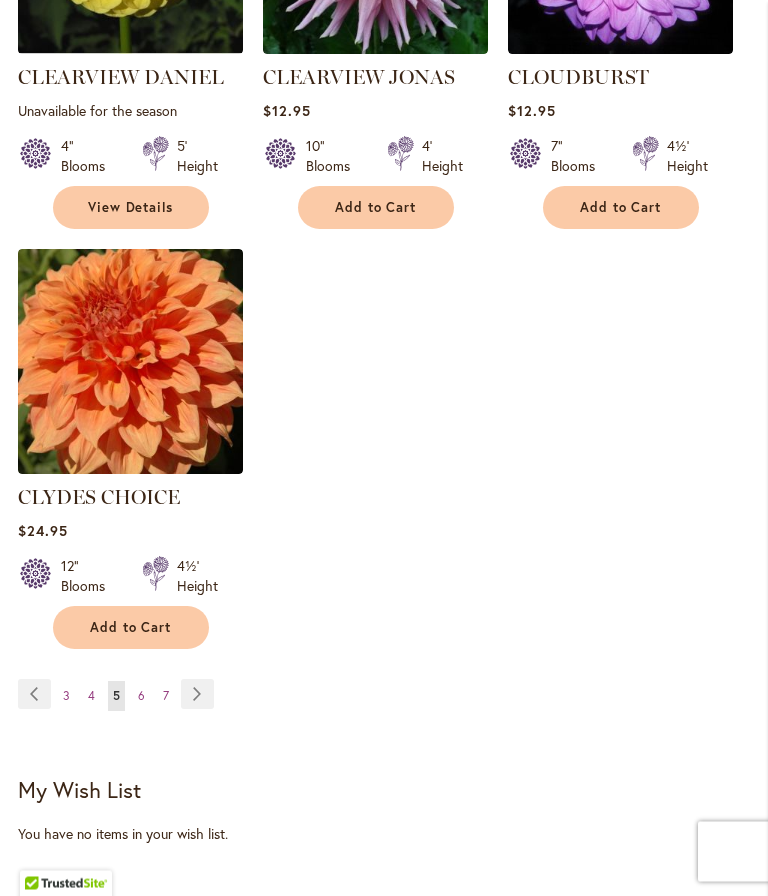 click on "Page
Next" at bounding box center (197, 695) 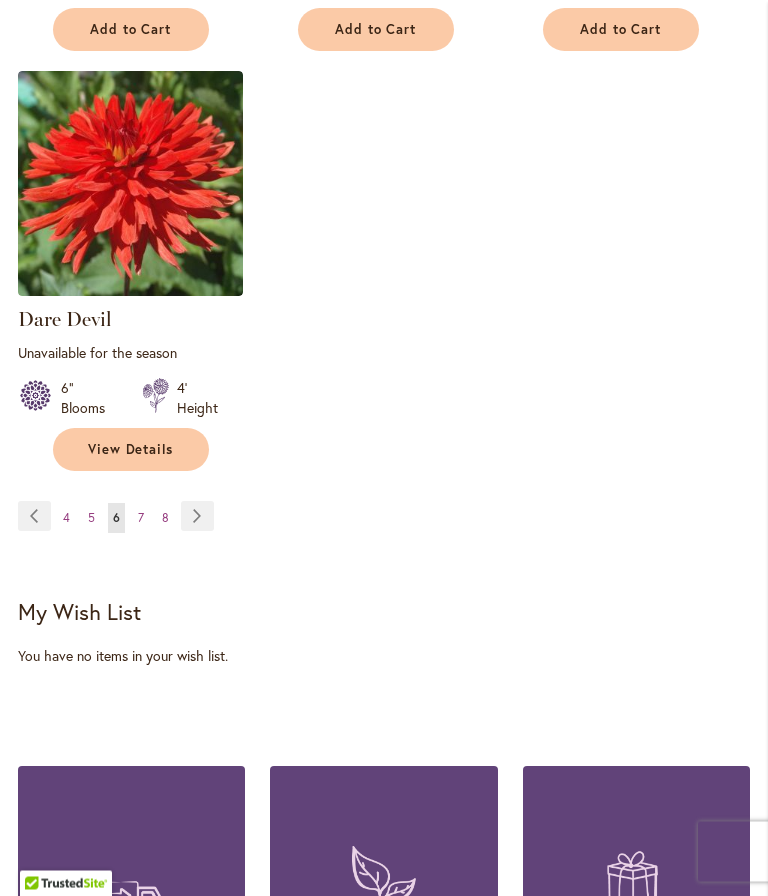 scroll, scrollTop: 2897, scrollLeft: 0, axis: vertical 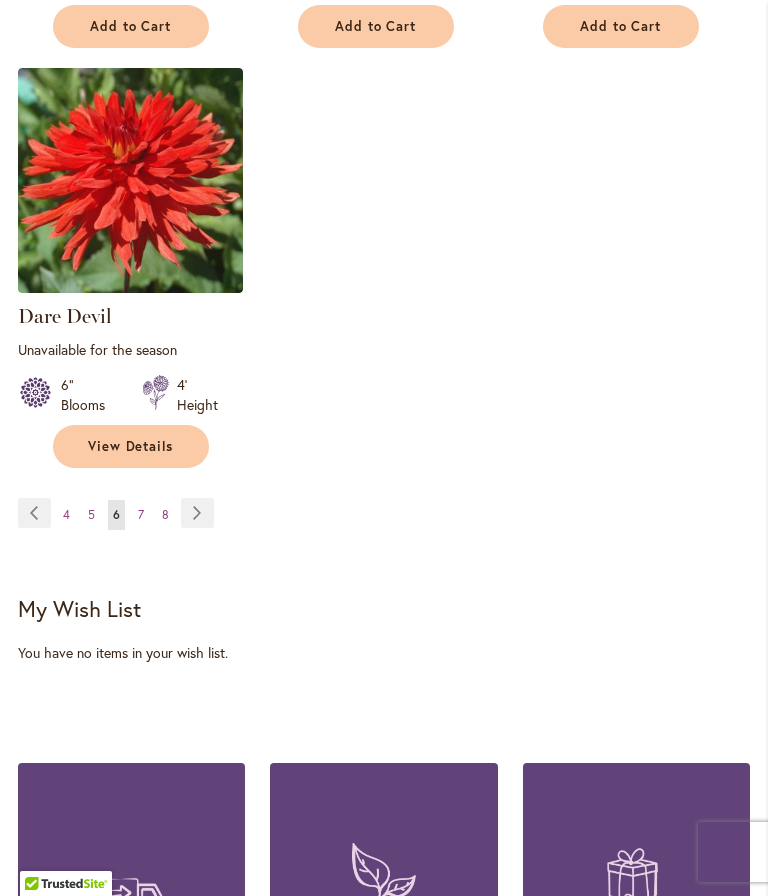 click on "Page
Next" at bounding box center (197, 513) 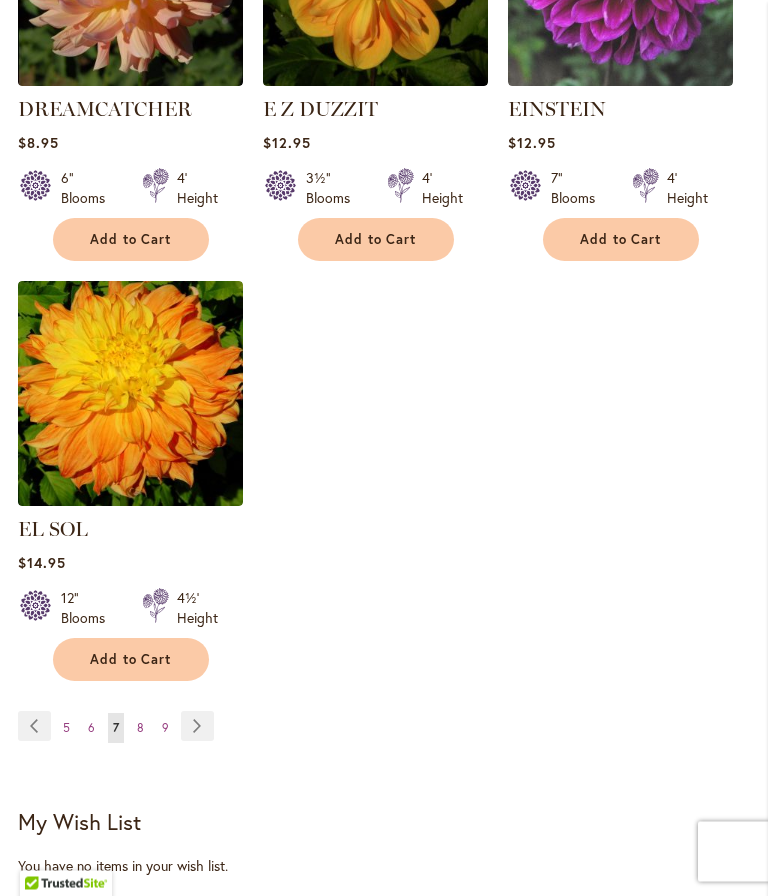 scroll, scrollTop: 2664, scrollLeft: 0, axis: vertical 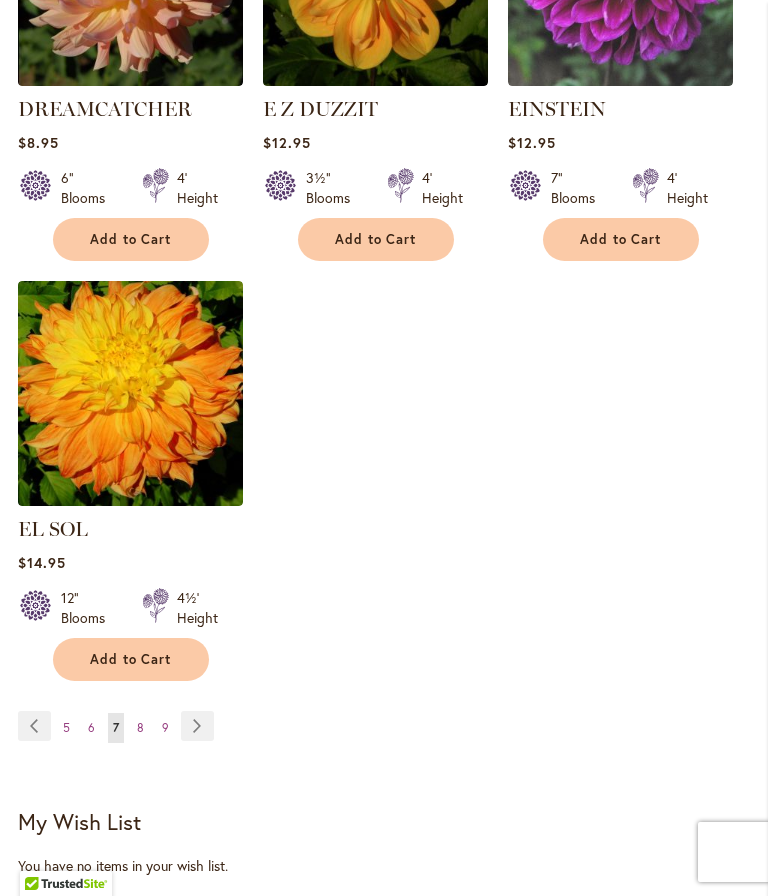 click on "Add to Cart" at bounding box center (131, 659) 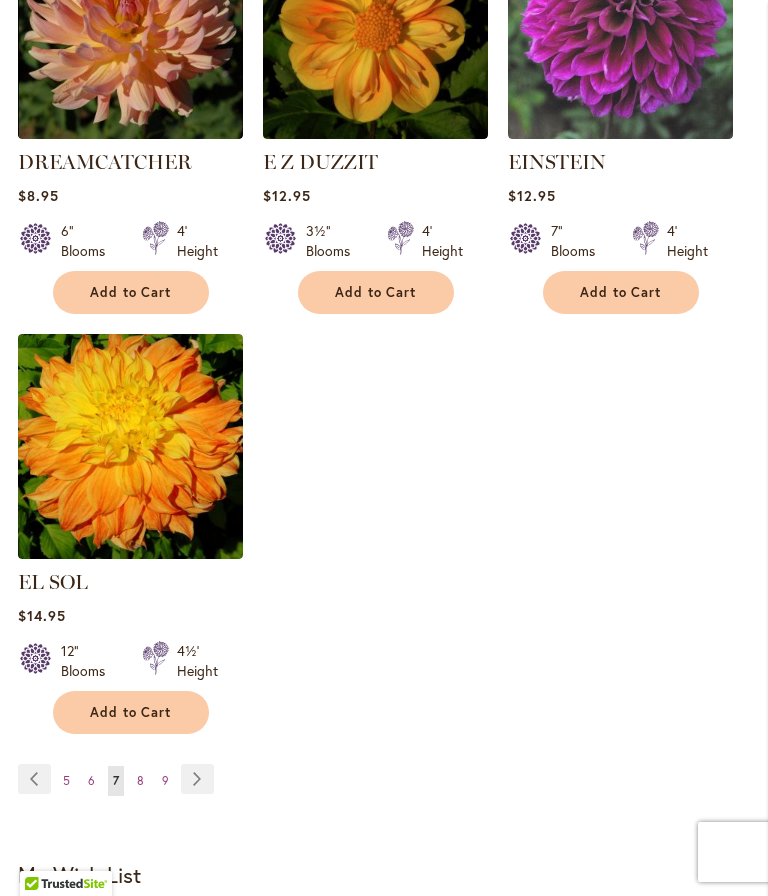 click on "Page
Next" at bounding box center [197, 779] 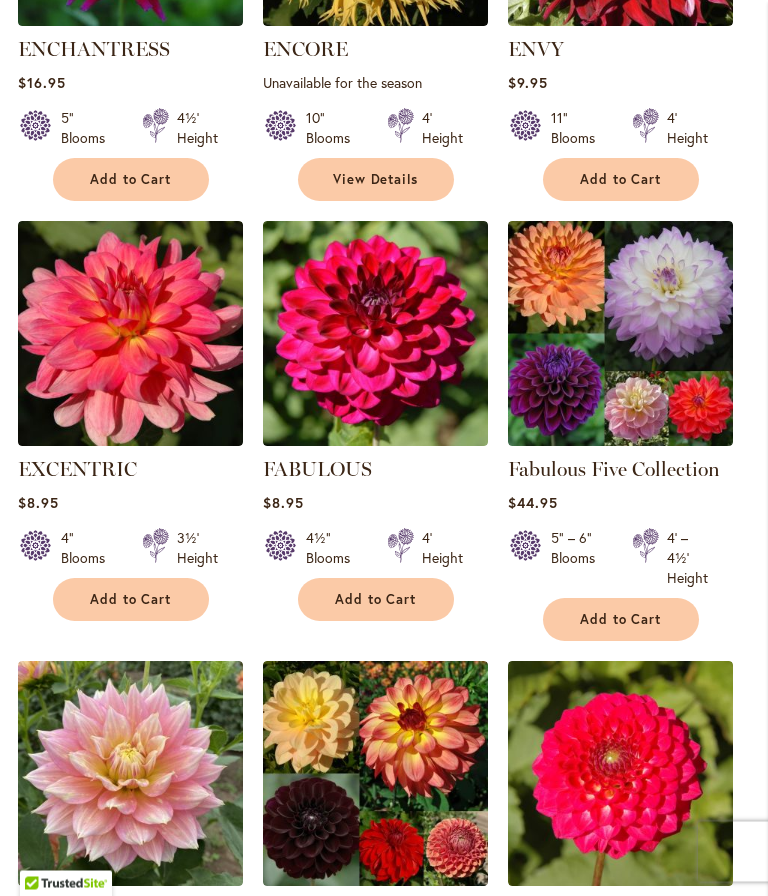 scroll, scrollTop: 1437, scrollLeft: 0, axis: vertical 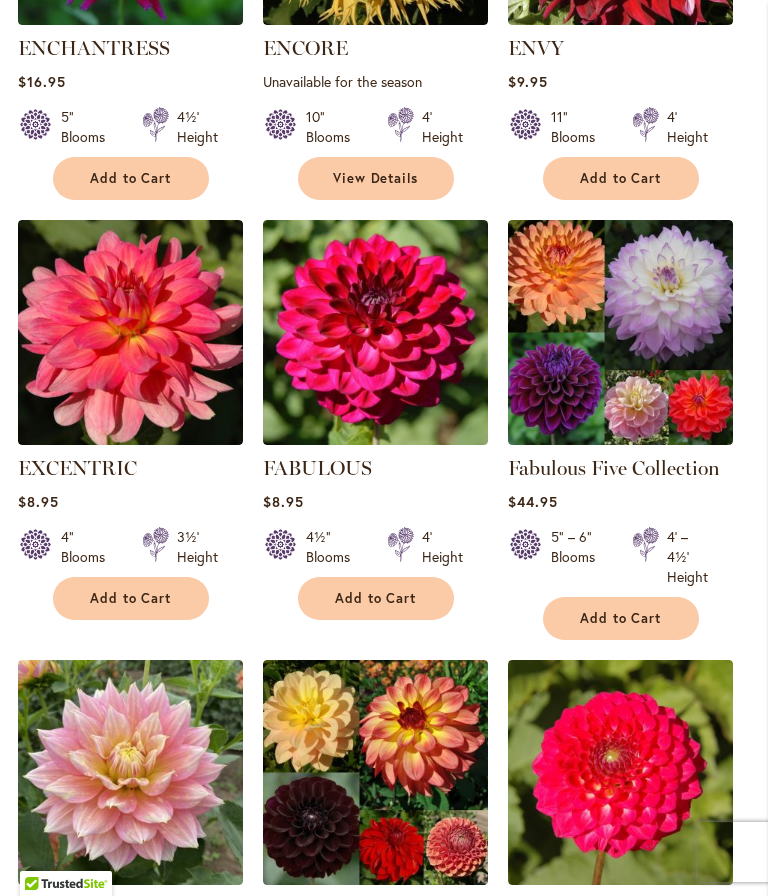 click on "Add to Cart" at bounding box center (131, 598) 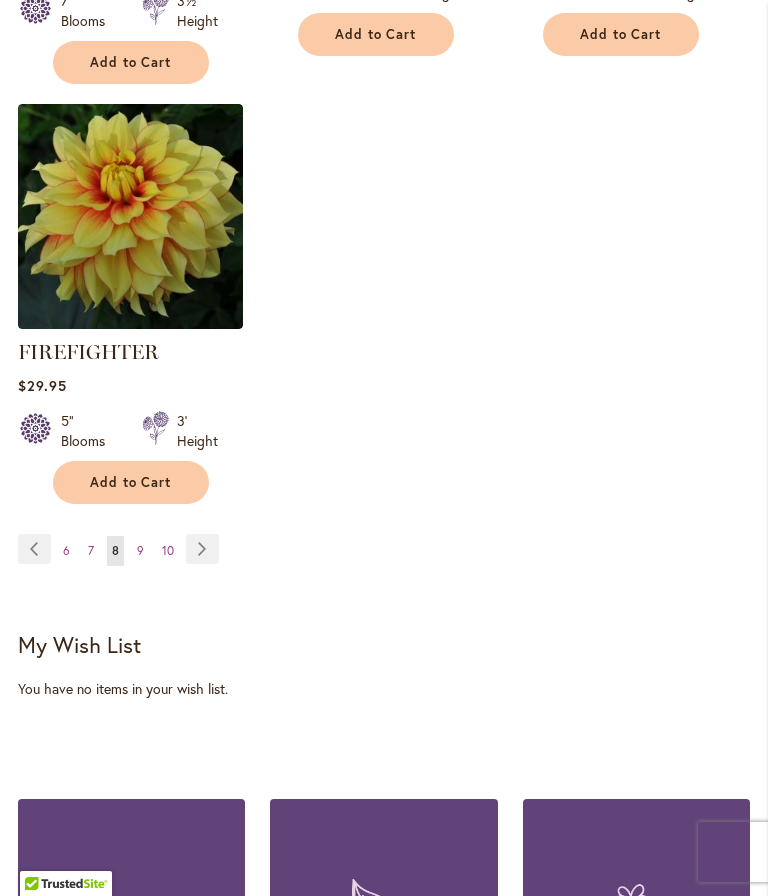 scroll, scrollTop: 2962, scrollLeft: 0, axis: vertical 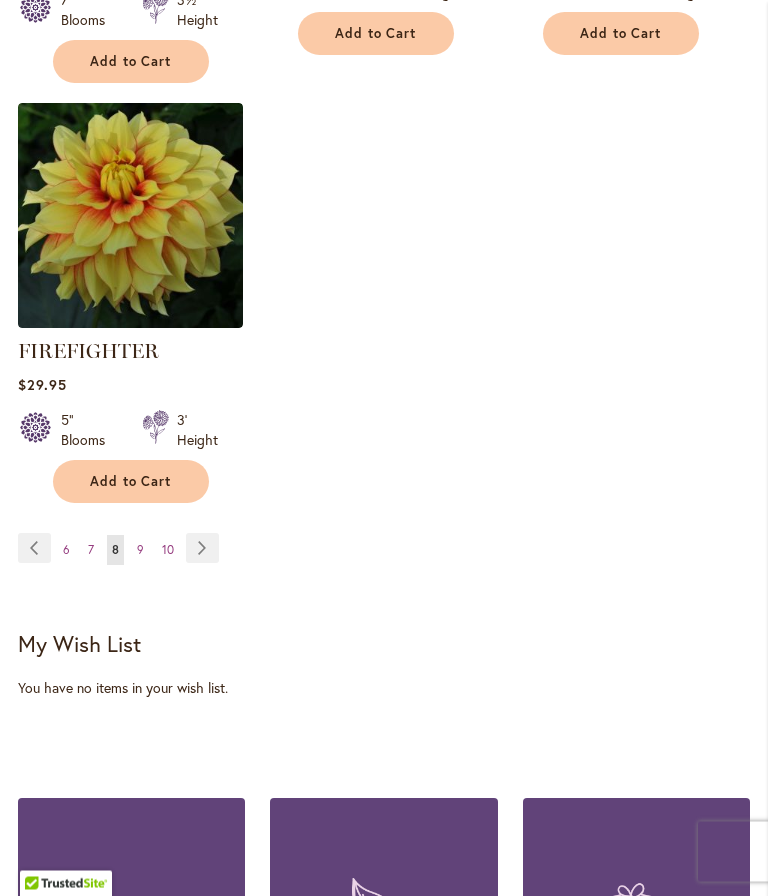 click on "Page
Next" at bounding box center (202, 549) 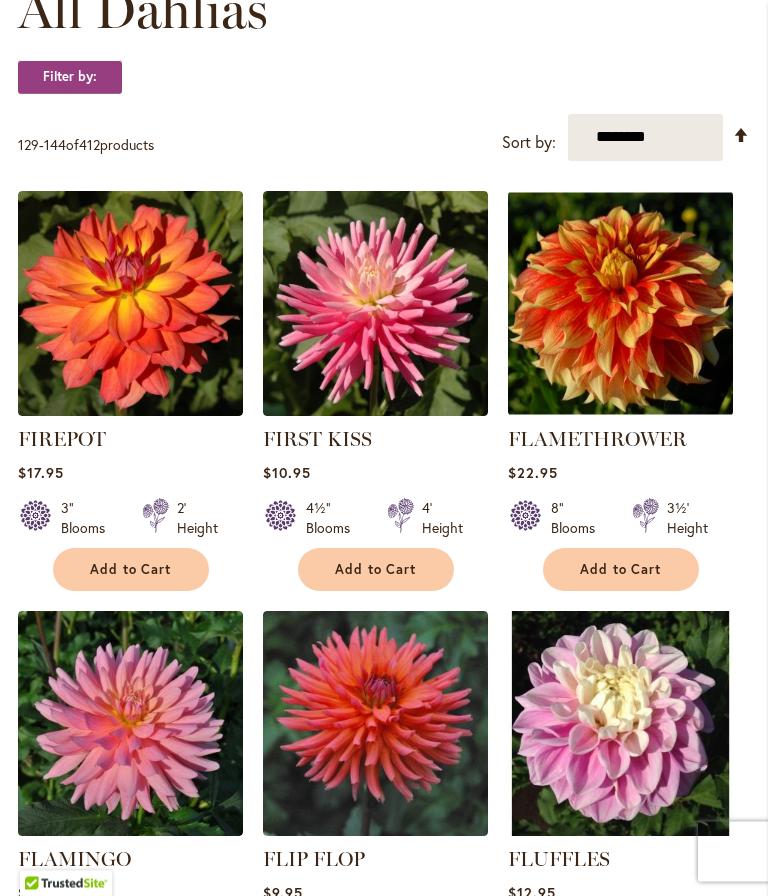 scroll, scrollTop: 627, scrollLeft: 0, axis: vertical 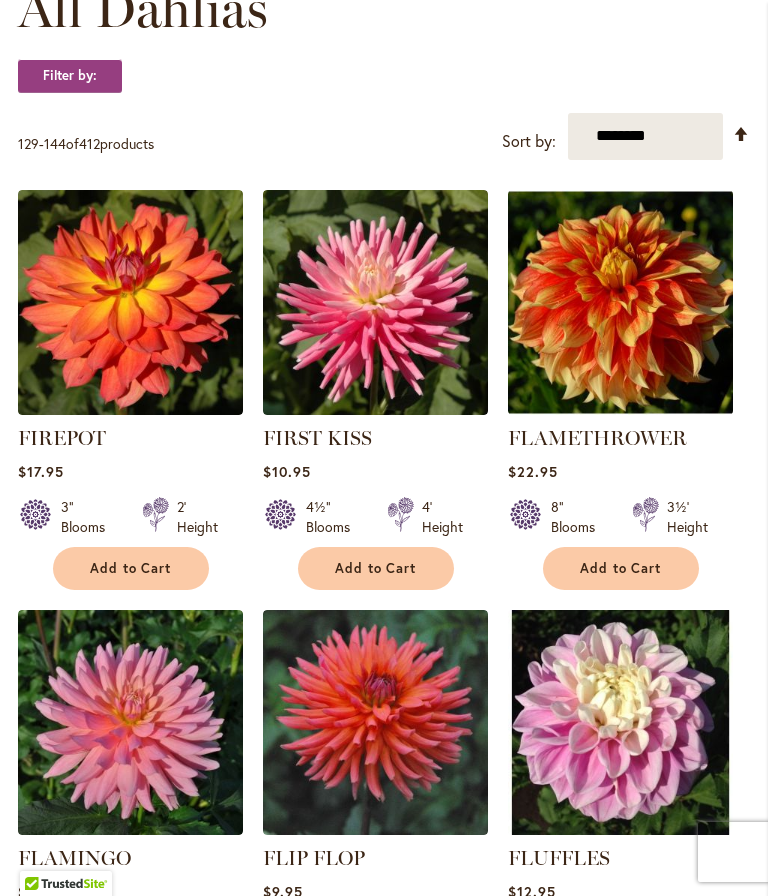 click on "Add to Cart" at bounding box center [621, 568] 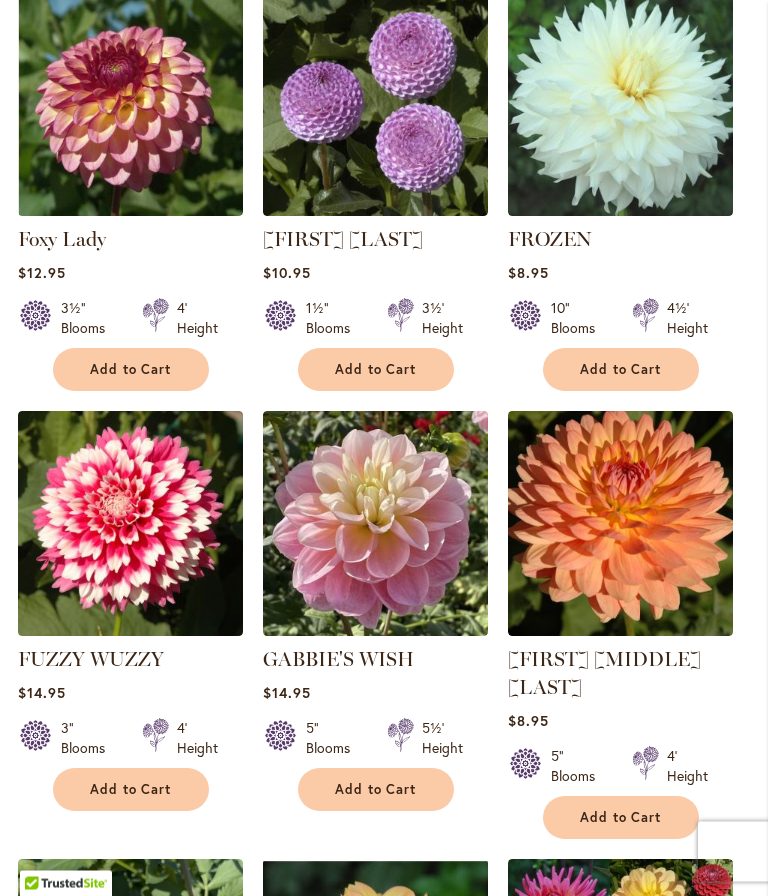 scroll, scrollTop: 1720, scrollLeft: 0, axis: vertical 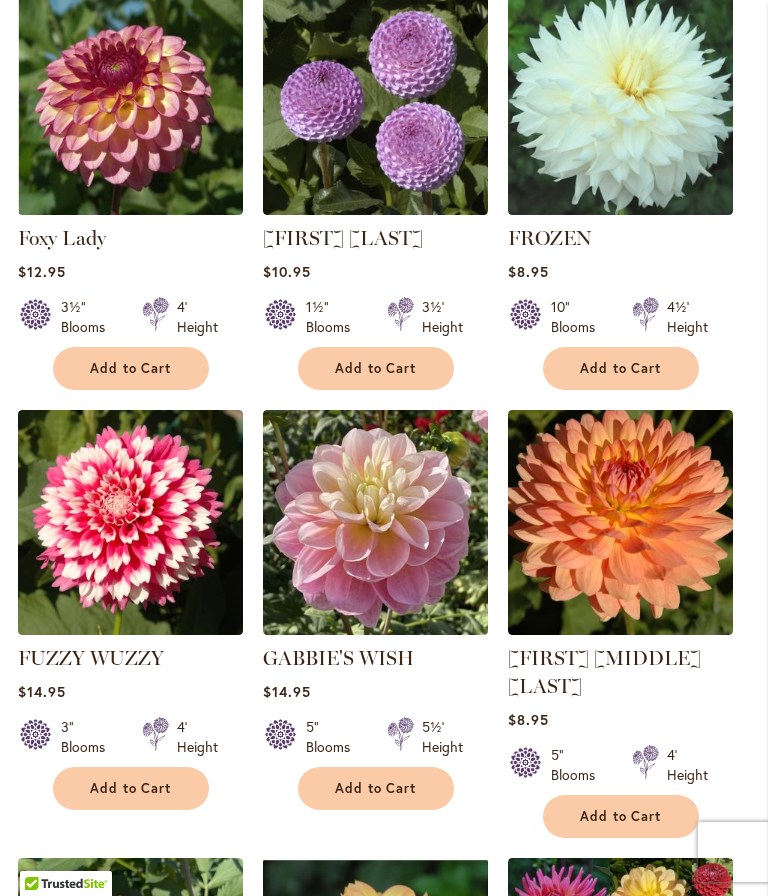 click on "Add to Cart" at bounding box center [131, 788] 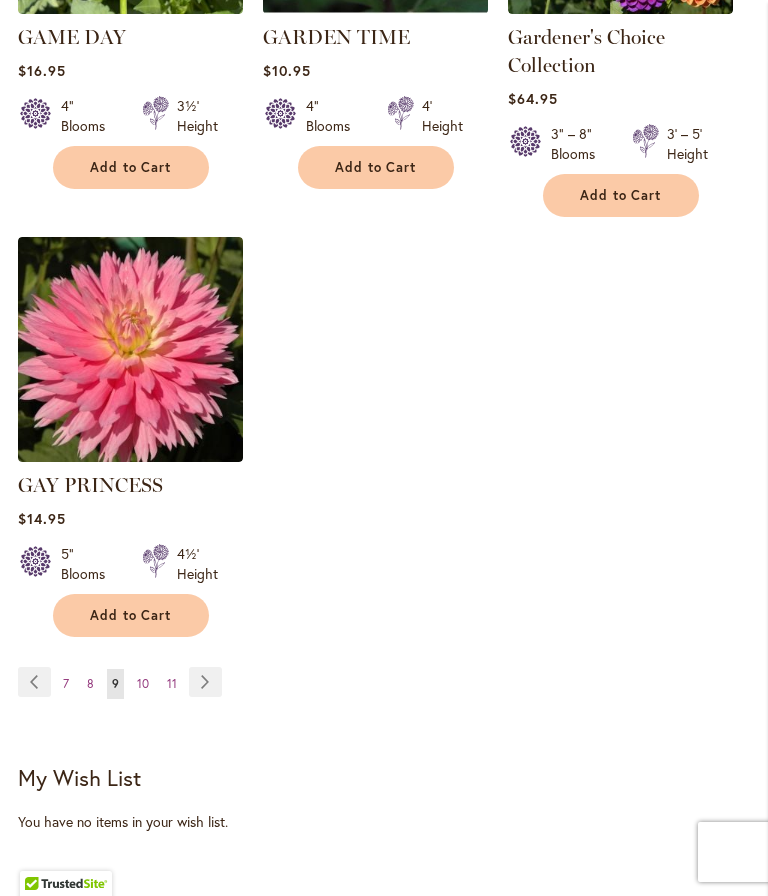 scroll, scrollTop: 2819, scrollLeft: 0, axis: vertical 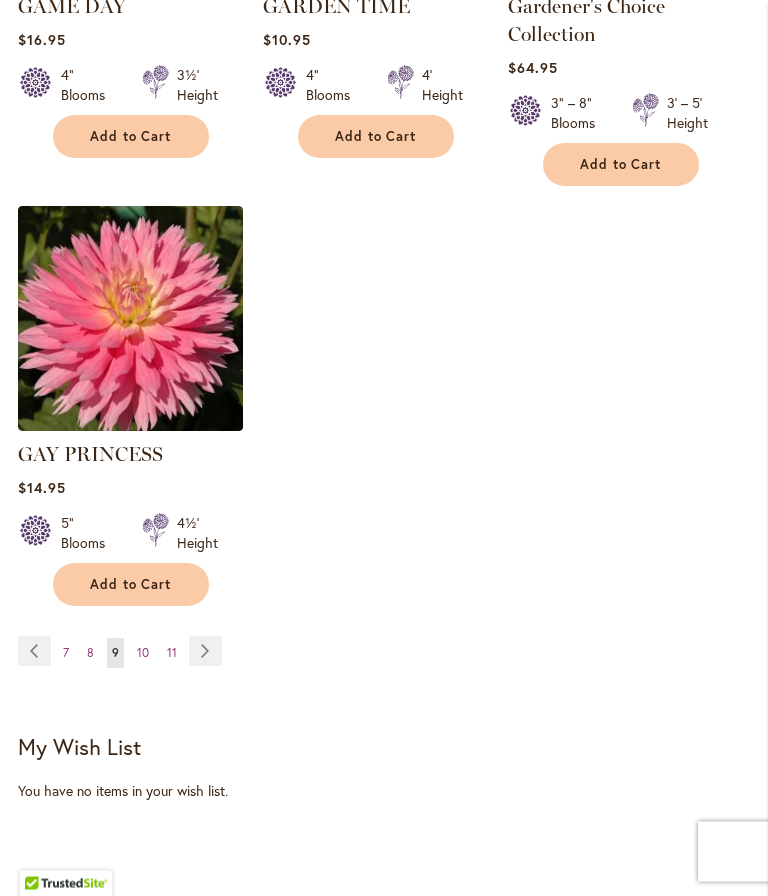 click on "Page
Next" at bounding box center [205, 652] 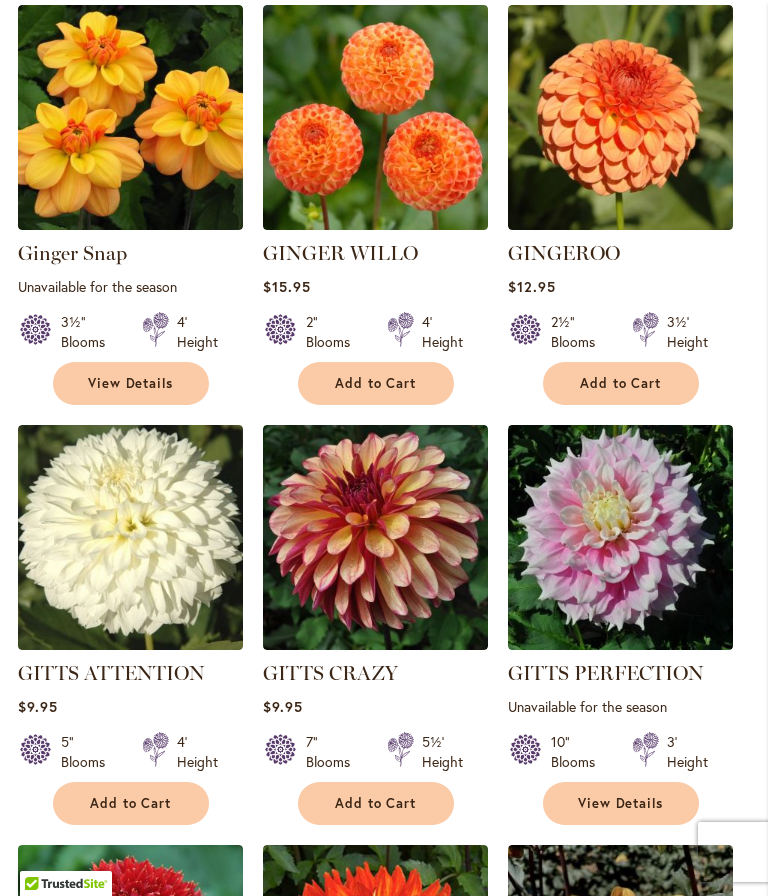 scroll, scrollTop: 1233, scrollLeft: 0, axis: vertical 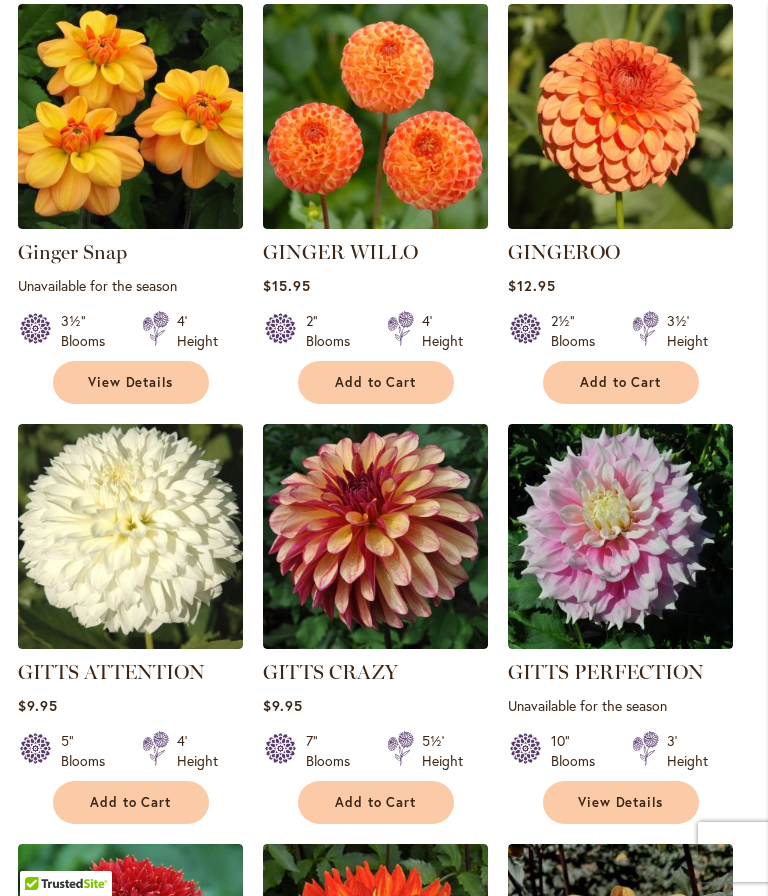 click on "Add to Cart" at bounding box center (376, 802) 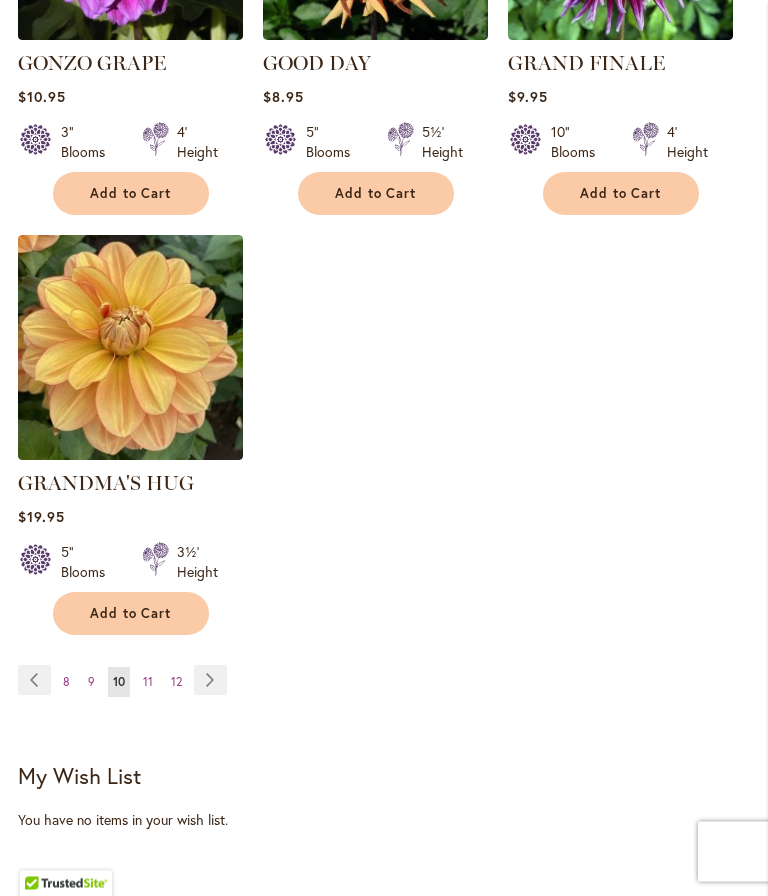 scroll, scrollTop: 2735, scrollLeft: 0, axis: vertical 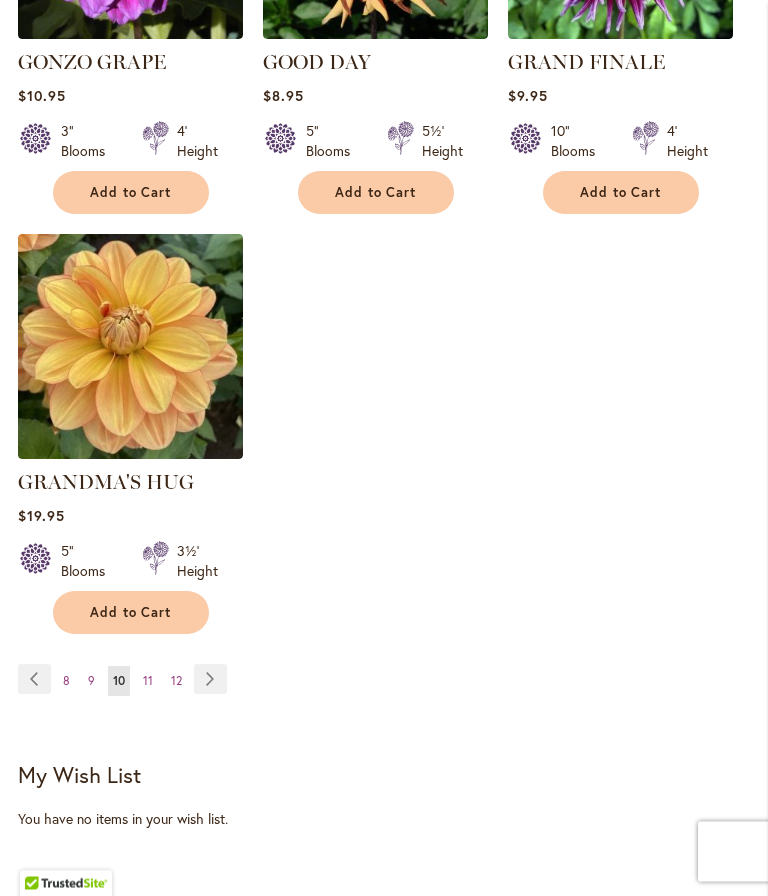 click on "Page
Next" at bounding box center [210, 680] 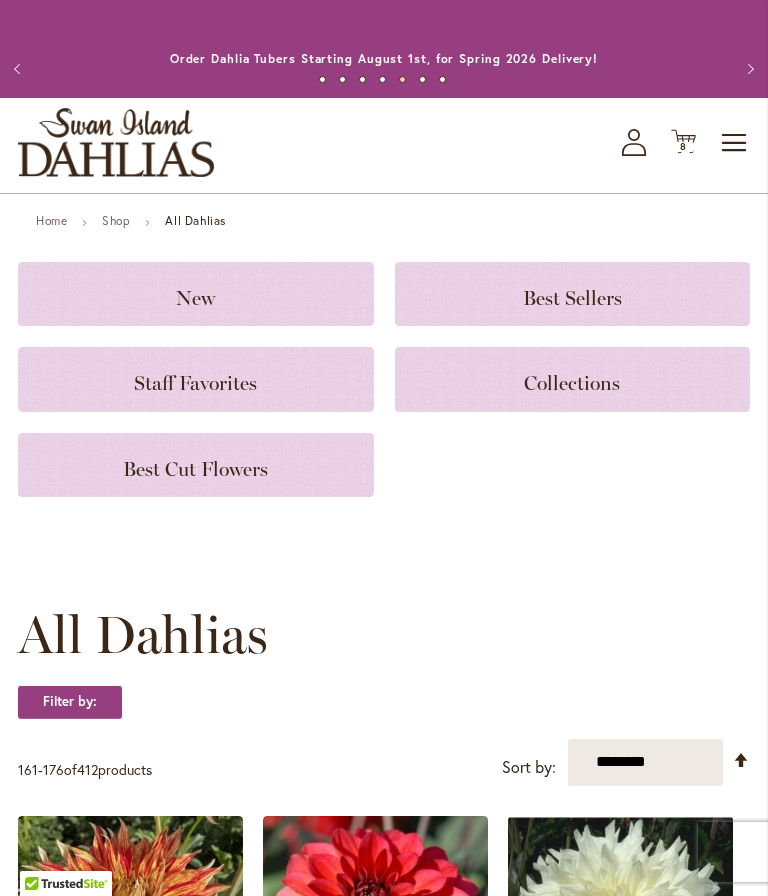 scroll, scrollTop: 0, scrollLeft: 0, axis: both 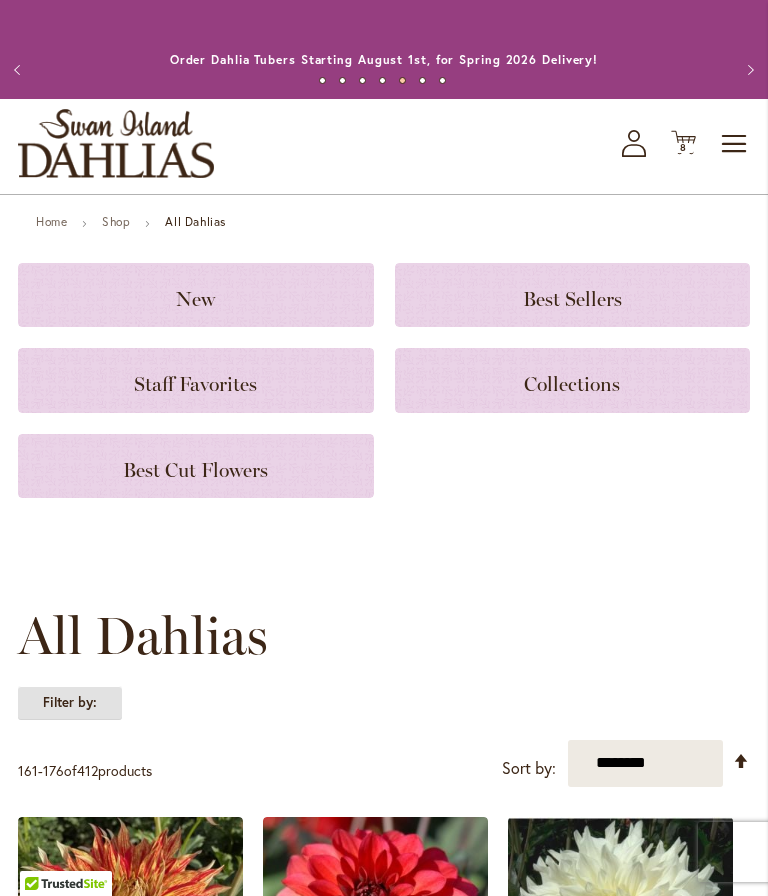 click on "Filter by:" at bounding box center [70, 703] 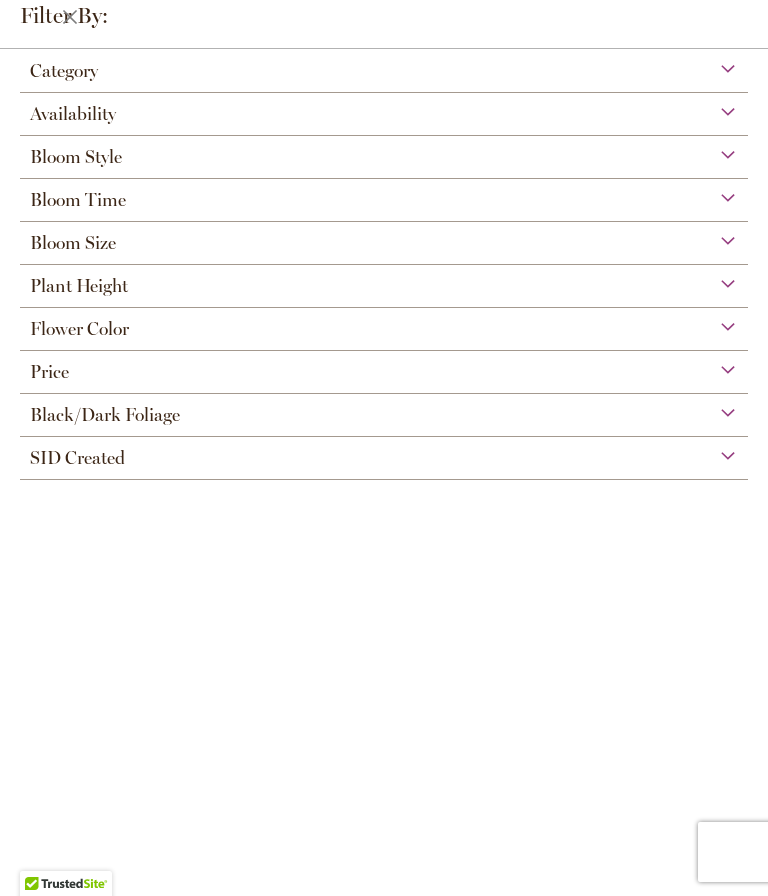 click on "Bloom Size" at bounding box center (73, 243) 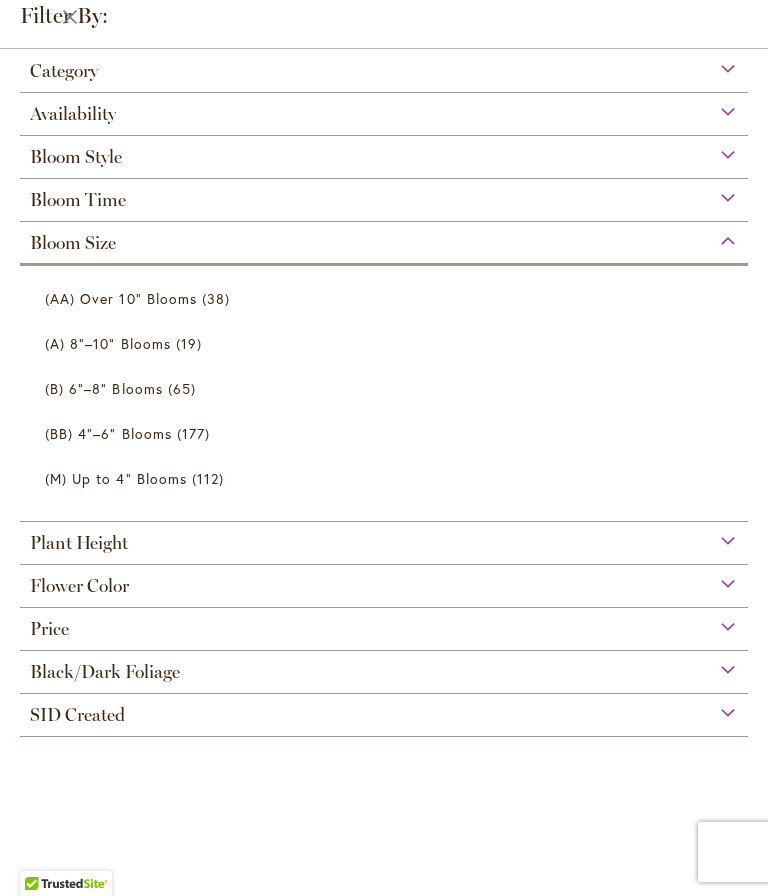 click on "(AA) Over 10" Blooms" at bounding box center [121, 298] 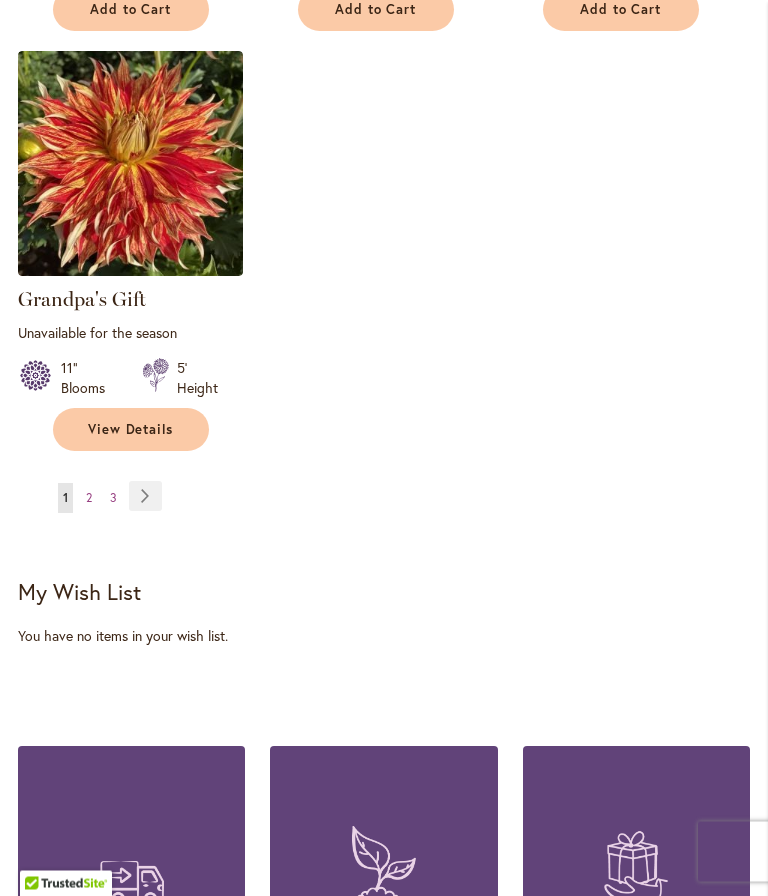 scroll, scrollTop: 2734, scrollLeft: 0, axis: vertical 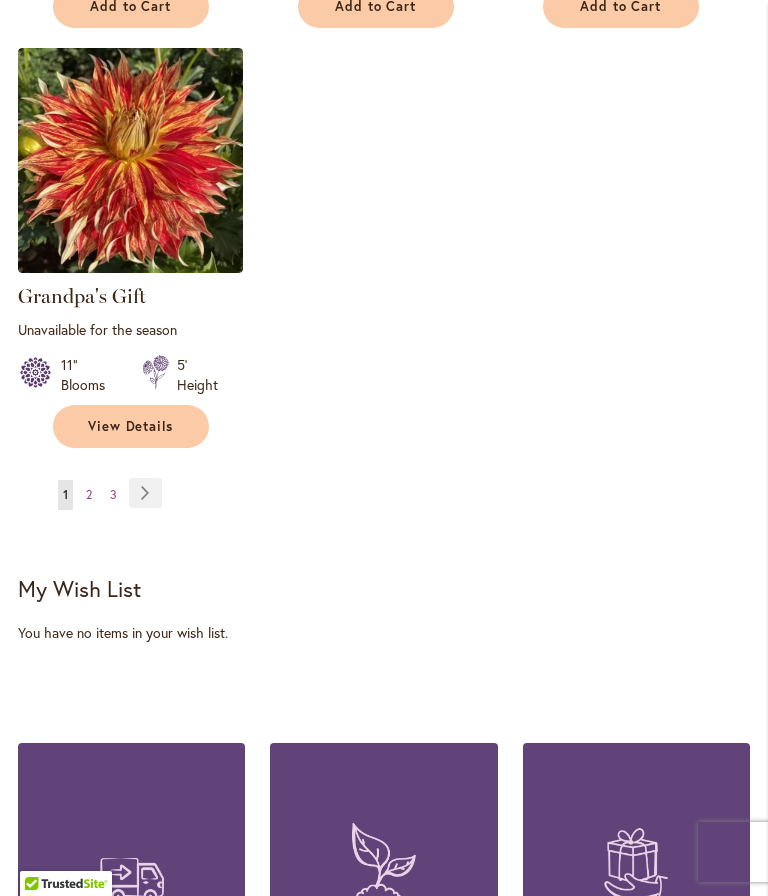 click on "Page
3" at bounding box center (113, 495) 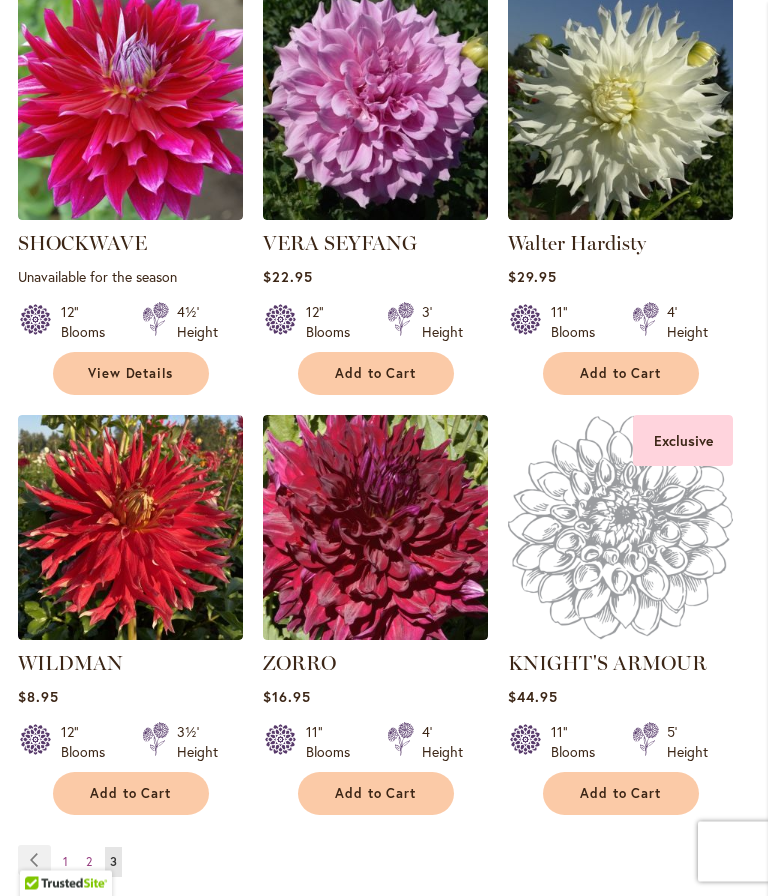scroll, scrollTop: 659, scrollLeft: 0, axis: vertical 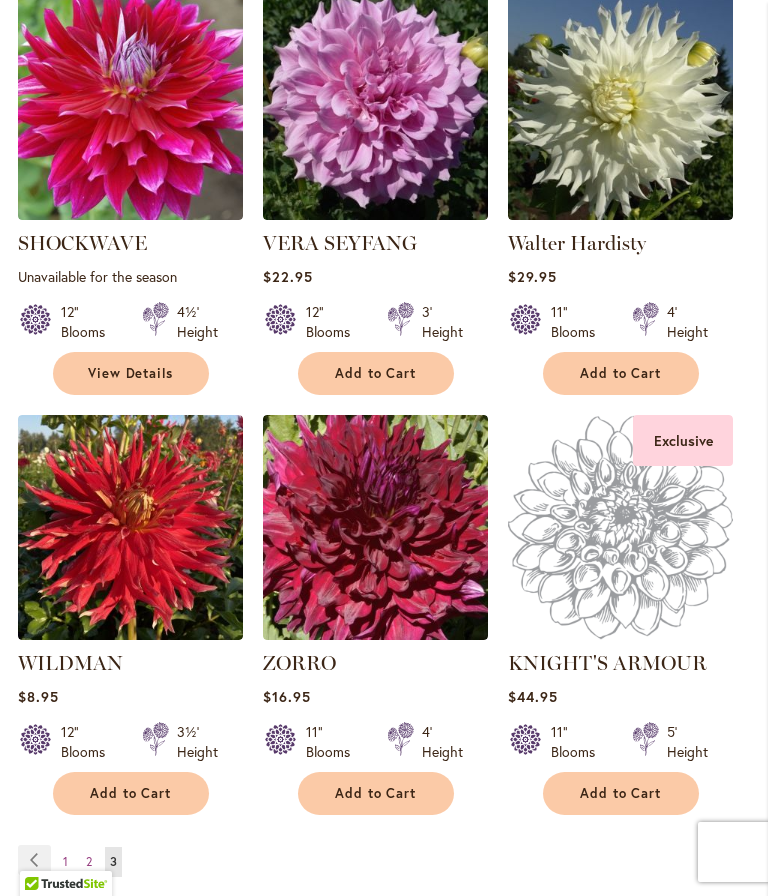 click at bounding box center (620, 527) 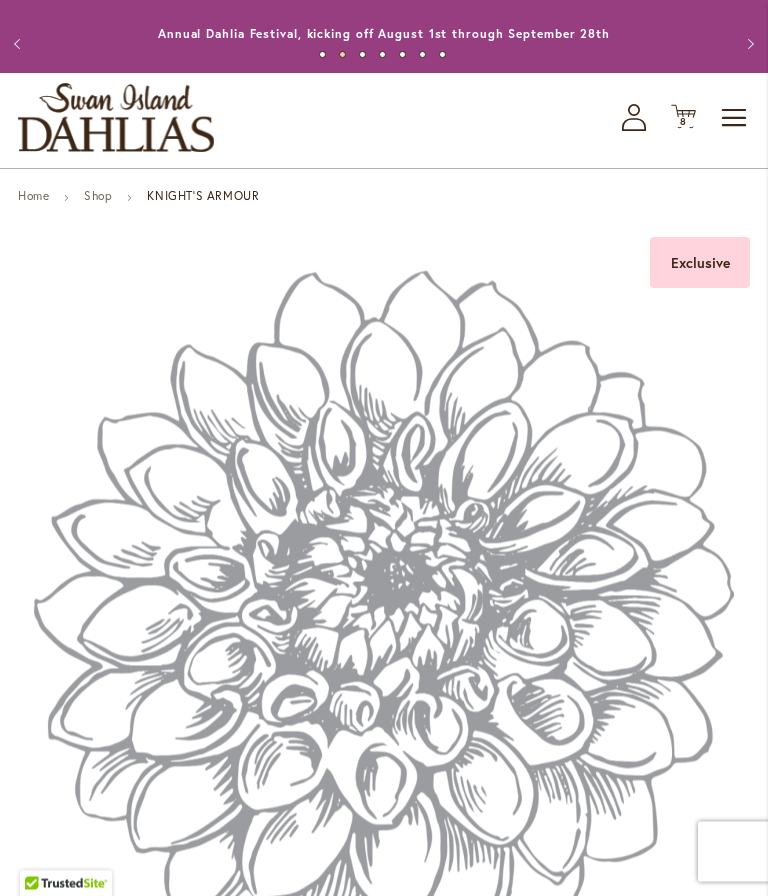 scroll, scrollTop: 0, scrollLeft: 0, axis: both 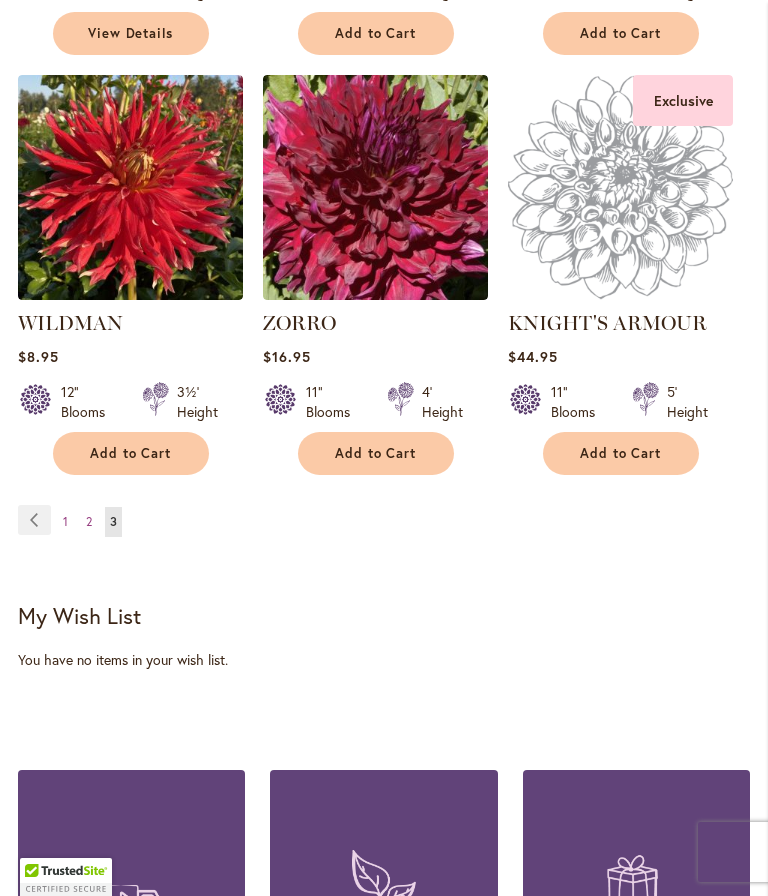 click on "2" at bounding box center [89, 521] 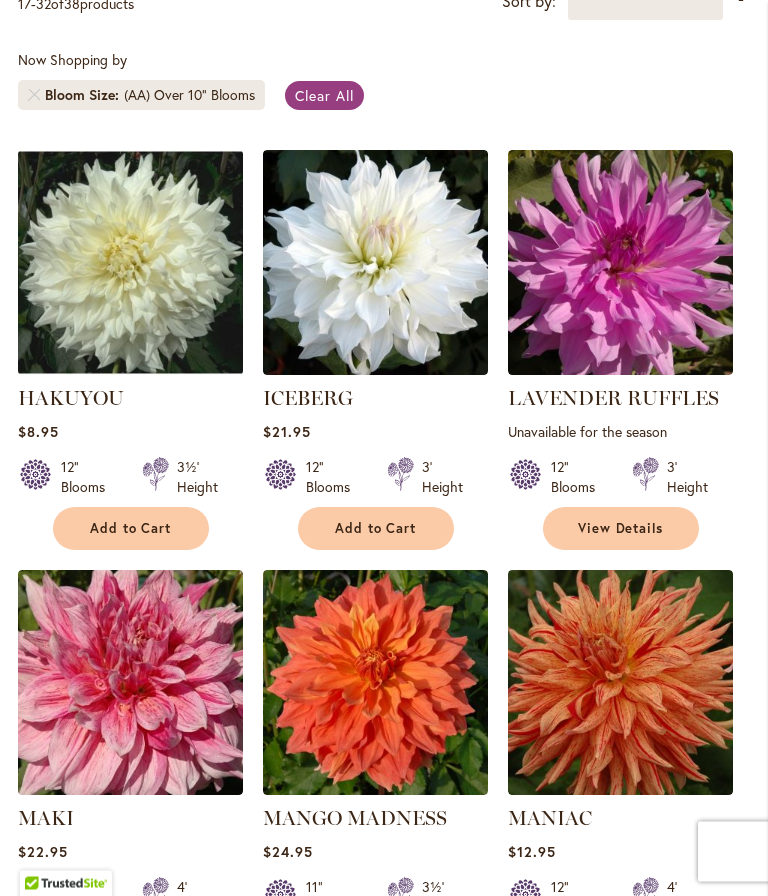 scroll, scrollTop: 505, scrollLeft: 0, axis: vertical 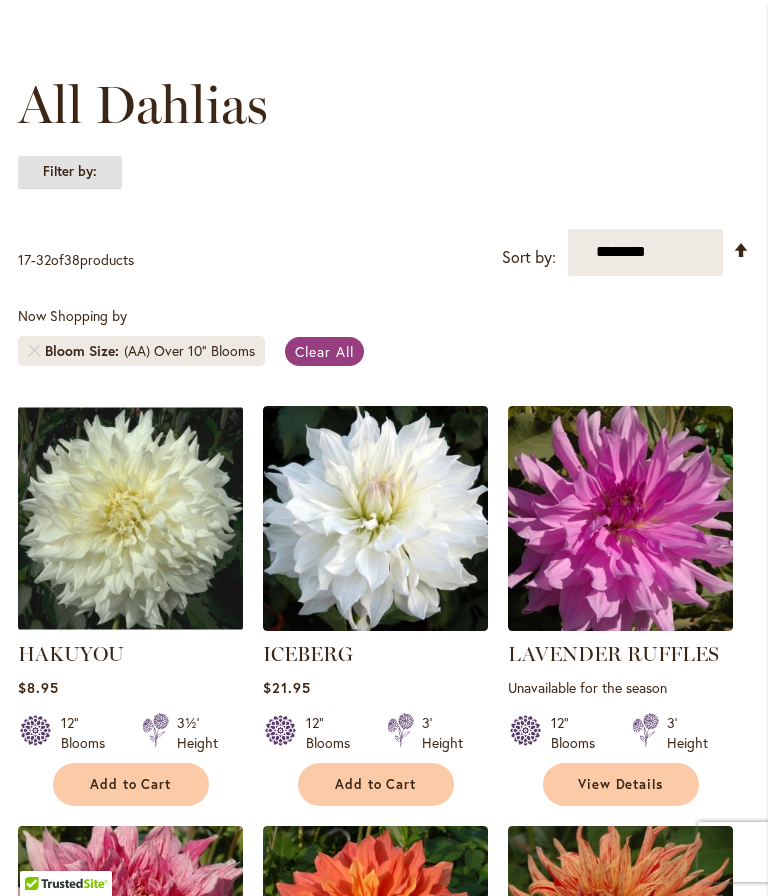 click on "Filter by:" at bounding box center (70, 172) 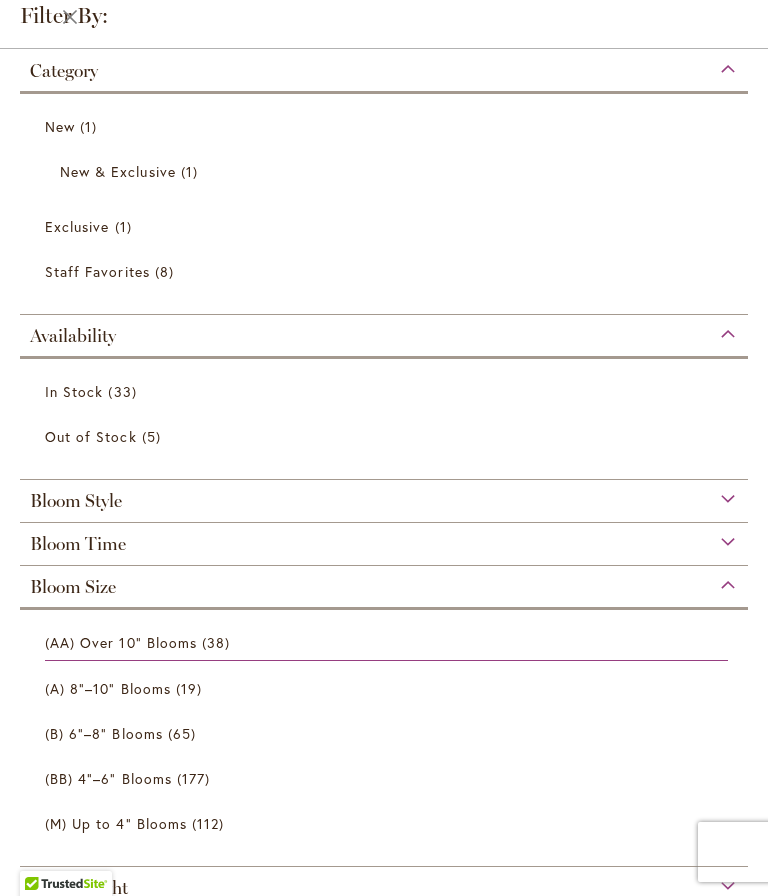 scroll, scrollTop: 183, scrollLeft: 0, axis: vertical 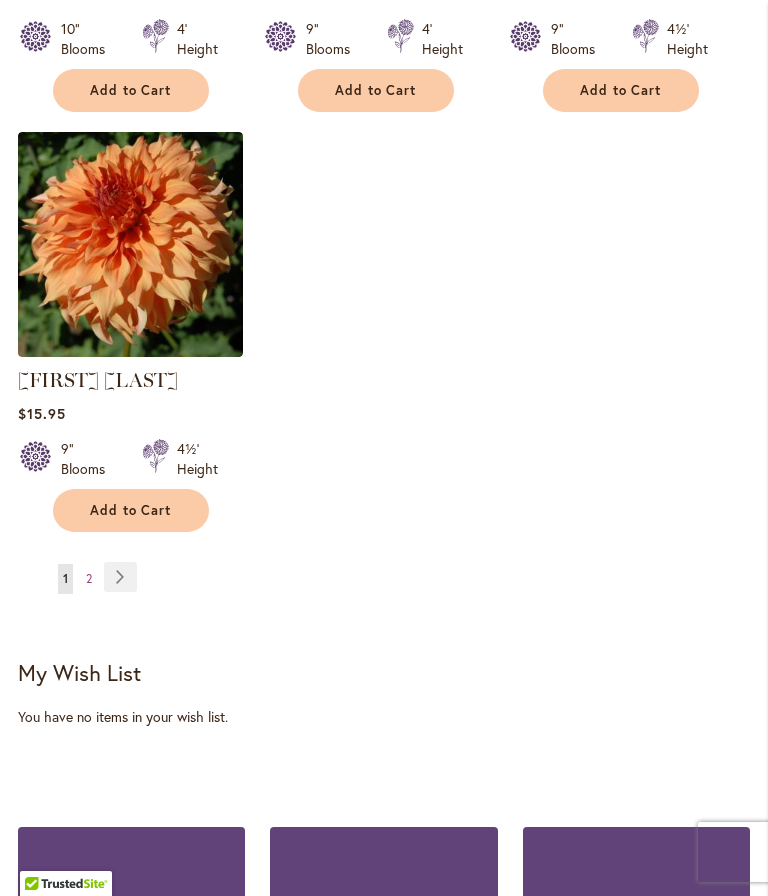 click on "Page
Next" at bounding box center [120, 577] 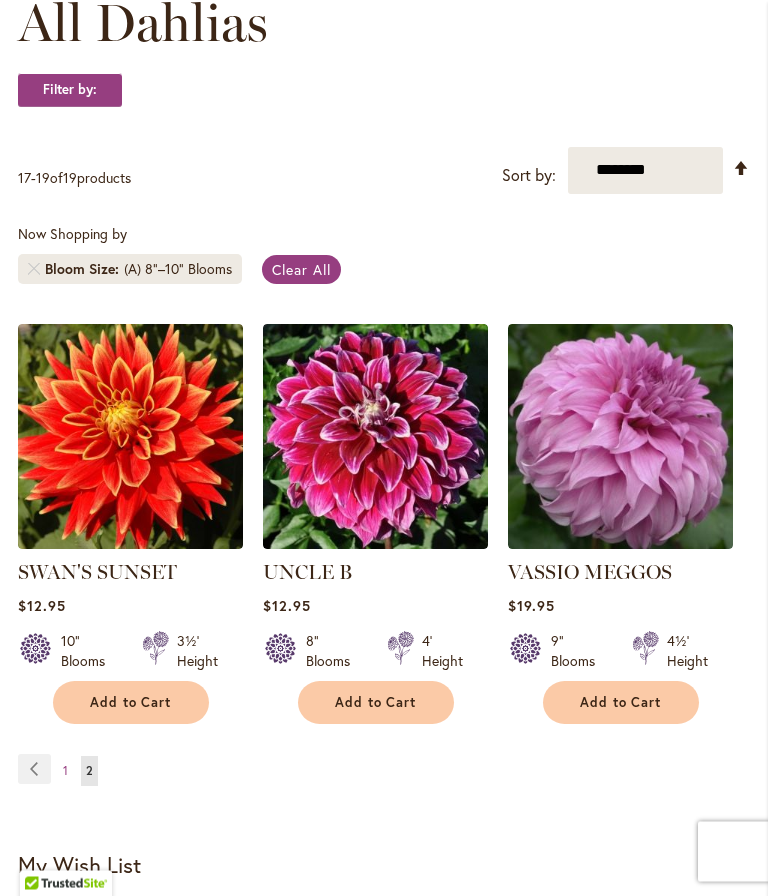 scroll, scrollTop: 0, scrollLeft: 0, axis: both 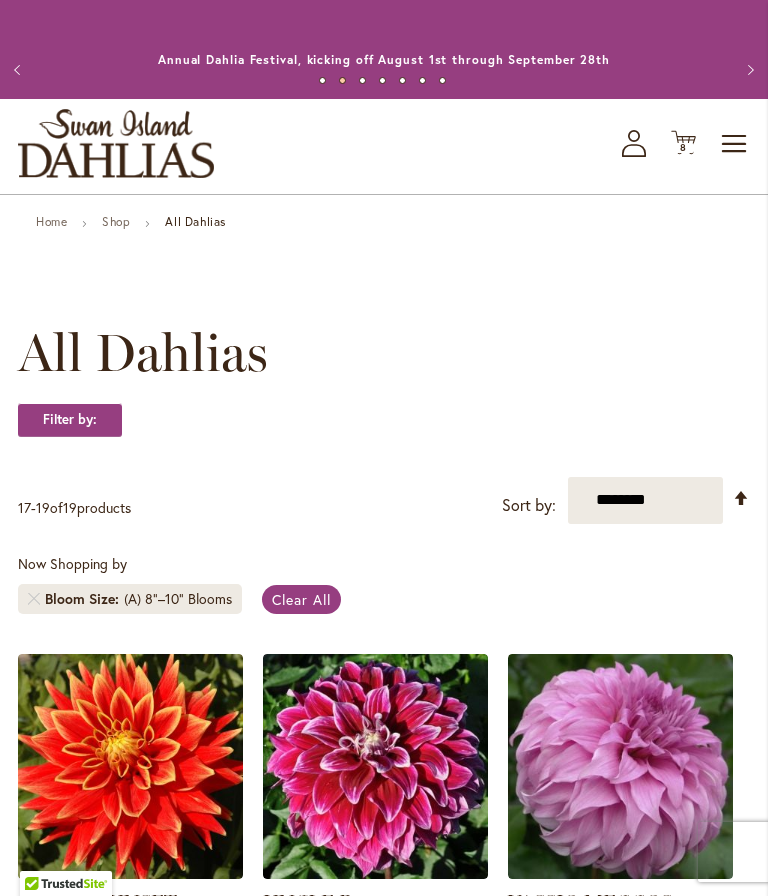 click 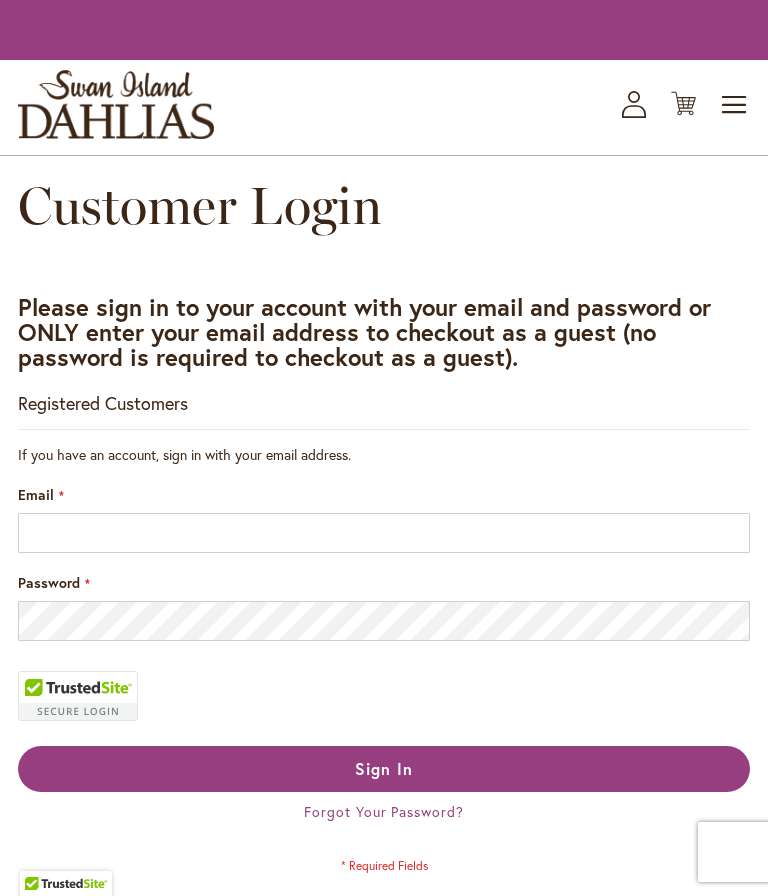 scroll, scrollTop: 0, scrollLeft: 0, axis: both 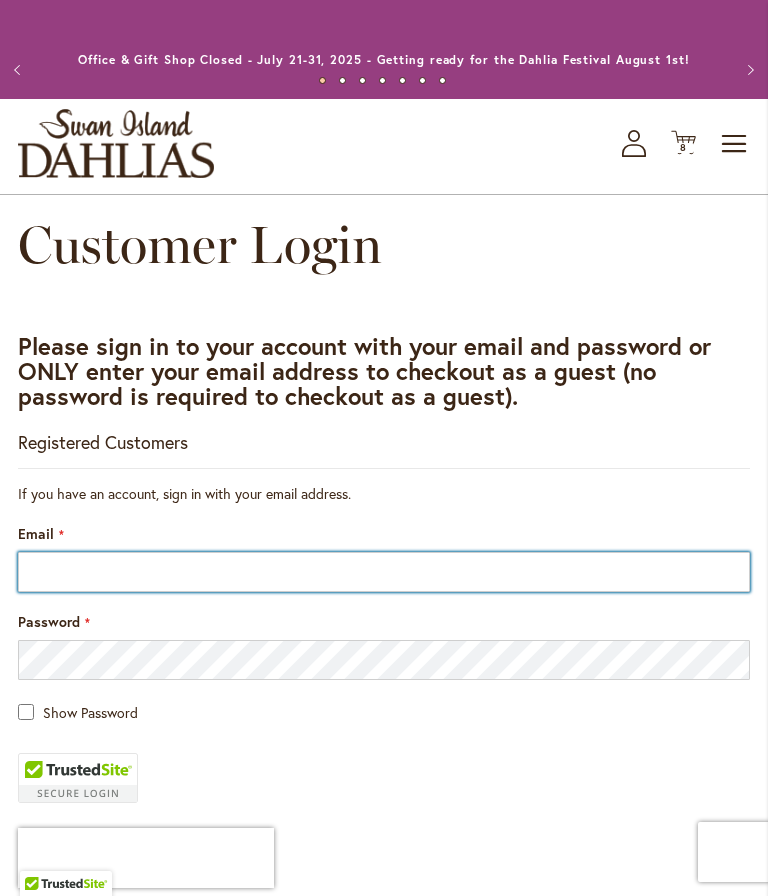 click on "Email" at bounding box center [384, 572] 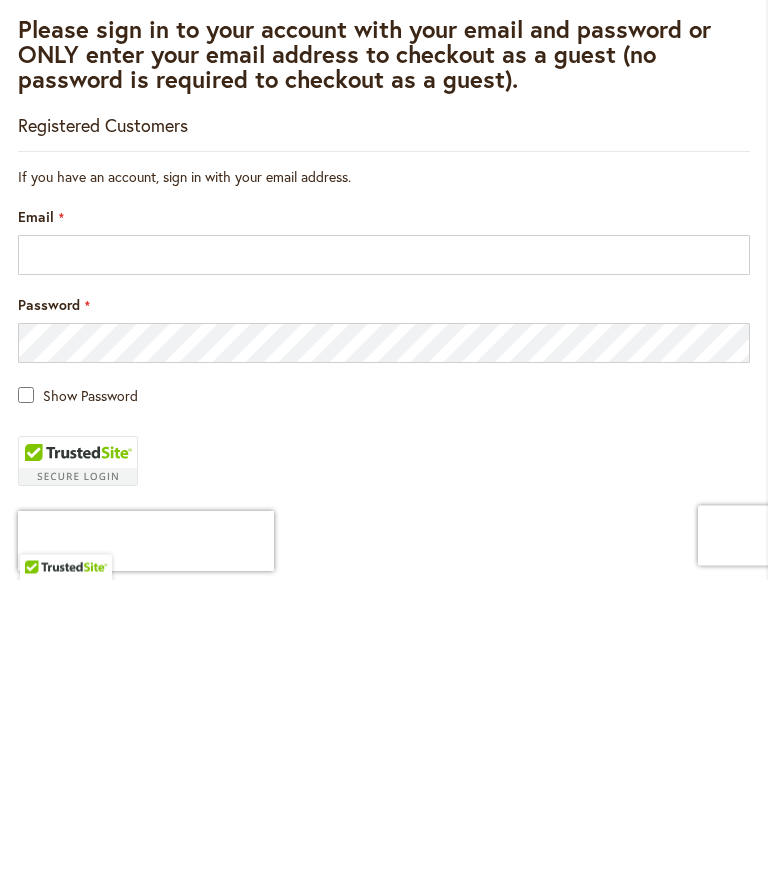 type on "**********" 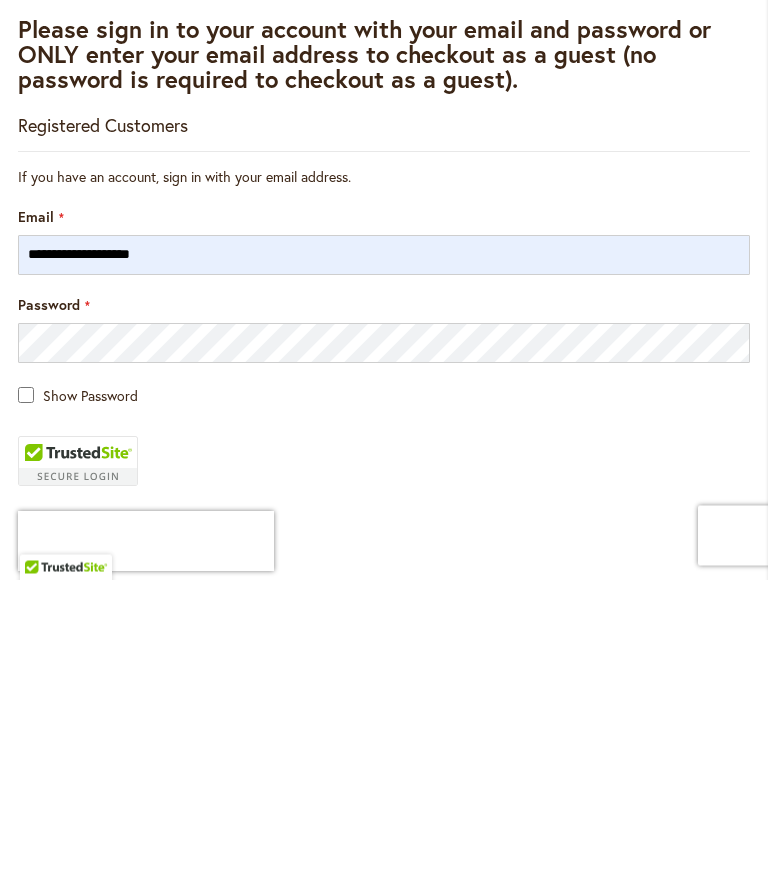 scroll, scrollTop: 317, scrollLeft: 0, axis: vertical 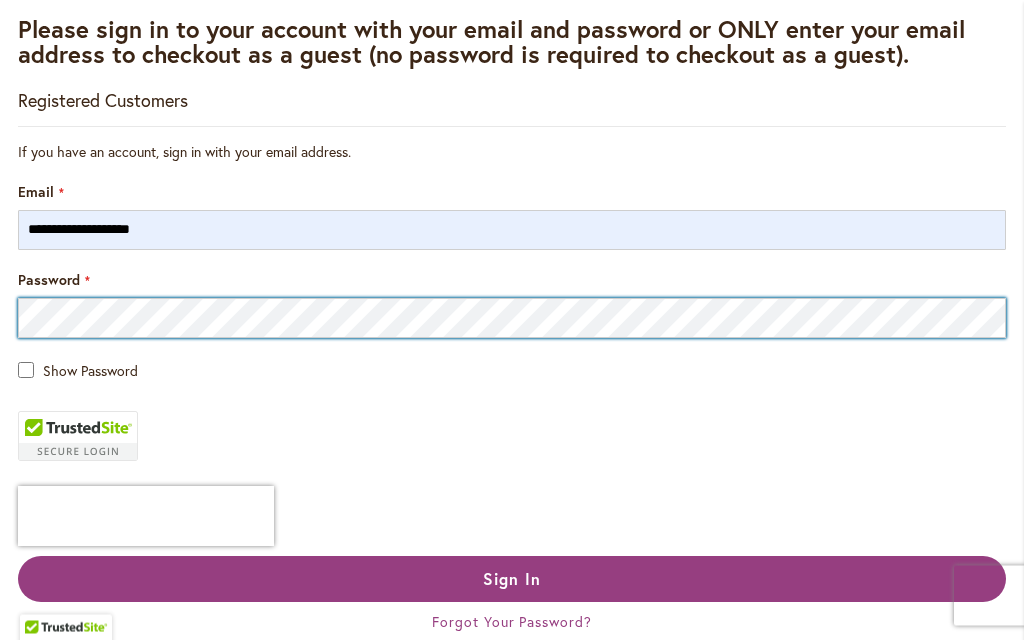 click on "Sign In" at bounding box center [512, 580] 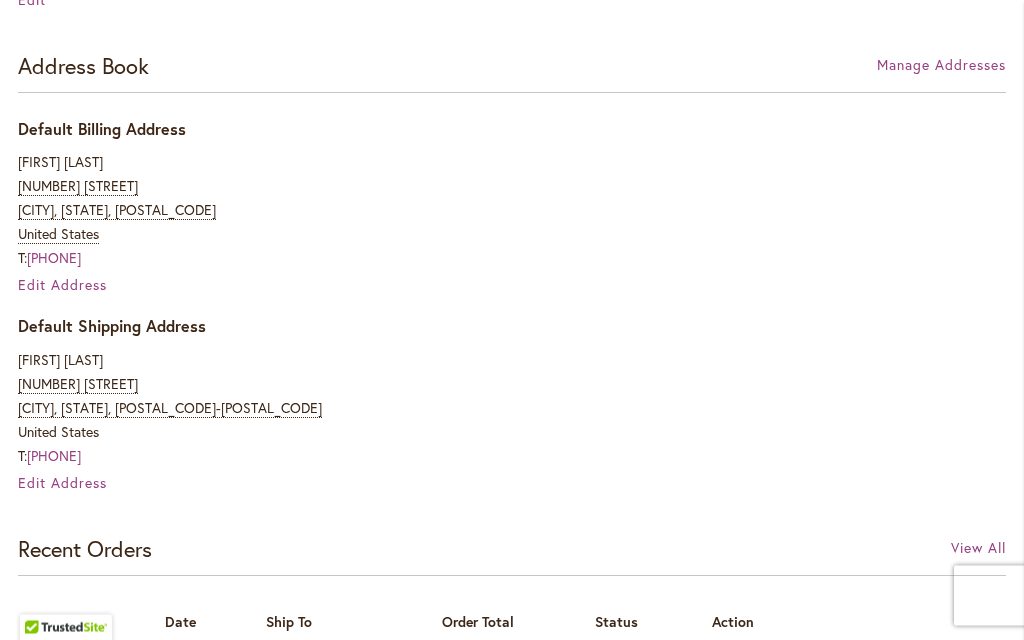 scroll, scrollTop: 601, scrollLeft: 0, axis: vertical 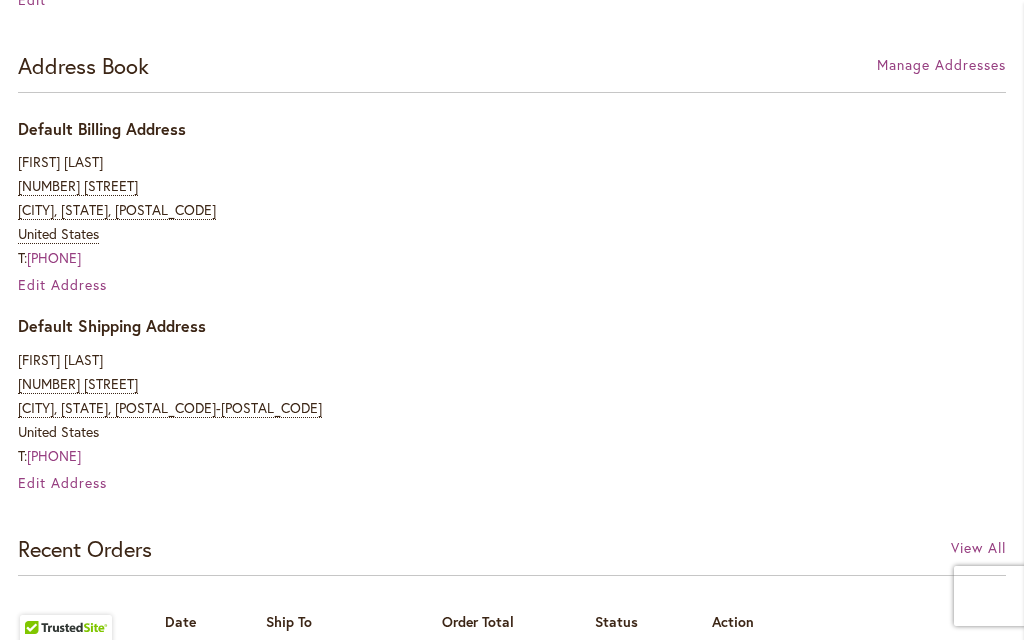 click on "Edit Address" at bounding box center [62, 284] 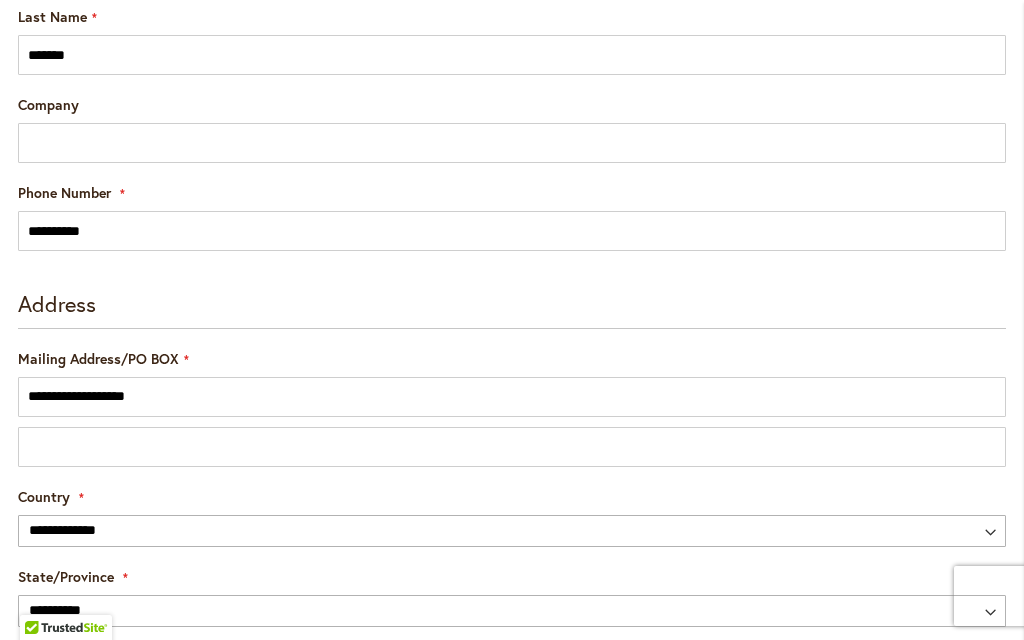 scroll, scrollTop: 476, scrollLeft: 0, axis: vertical 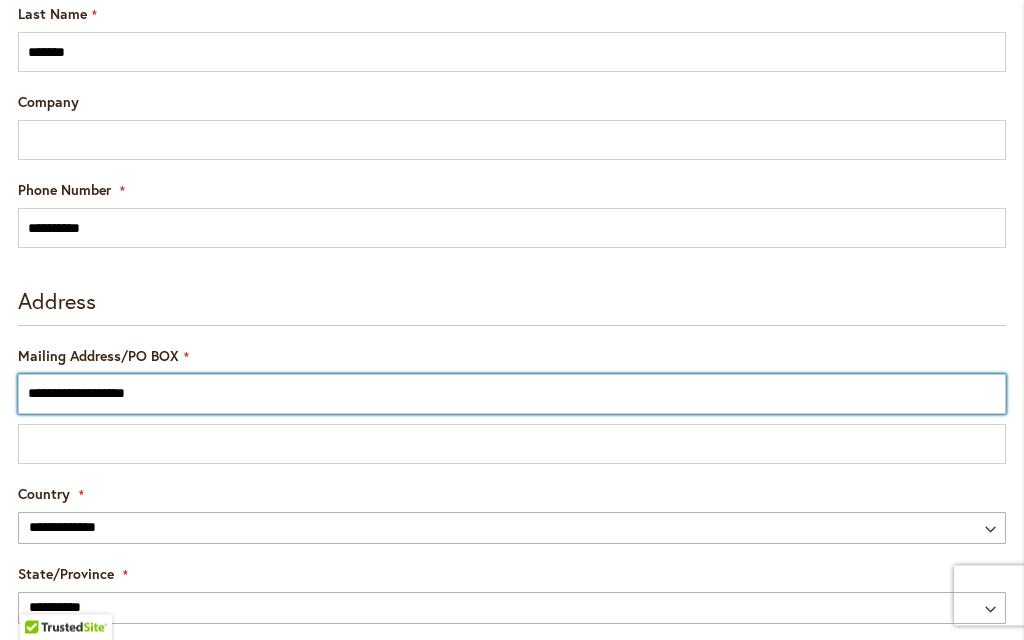 click on "**********" at bounding box center [512, 395] 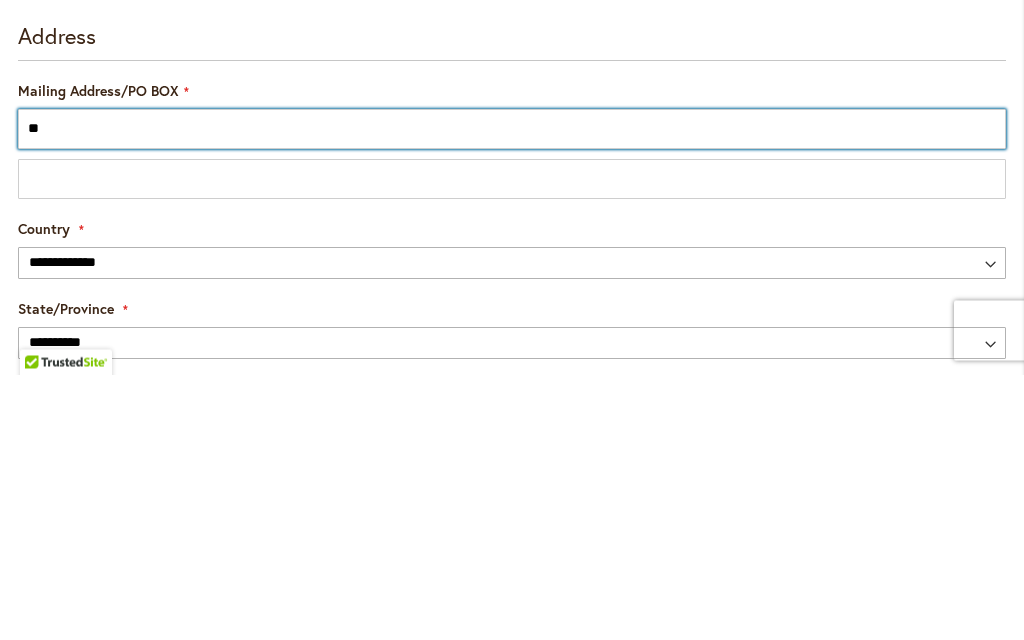 type on "*" 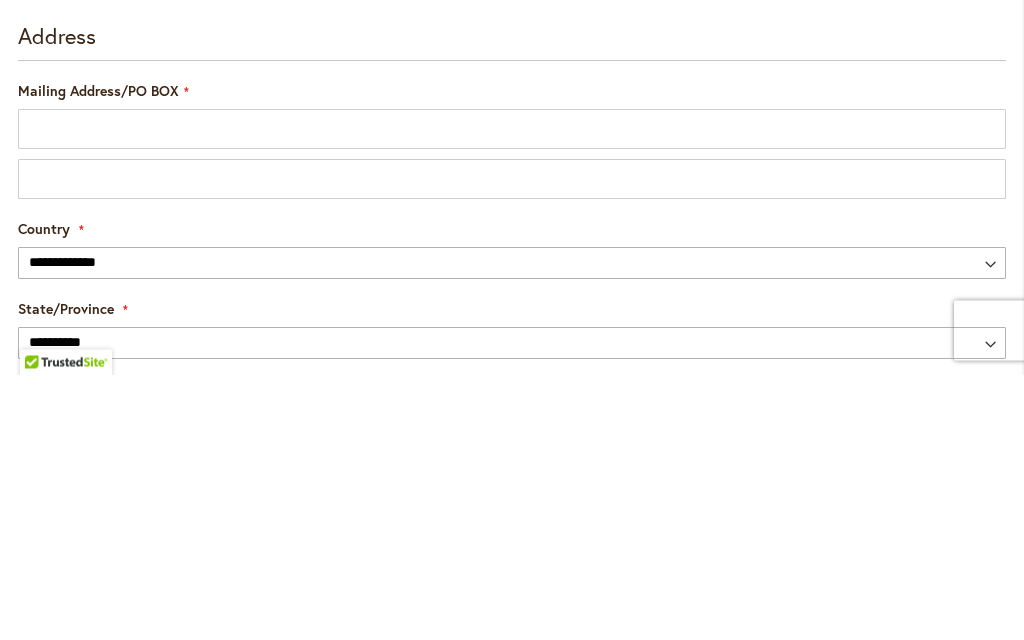 type on "**********" 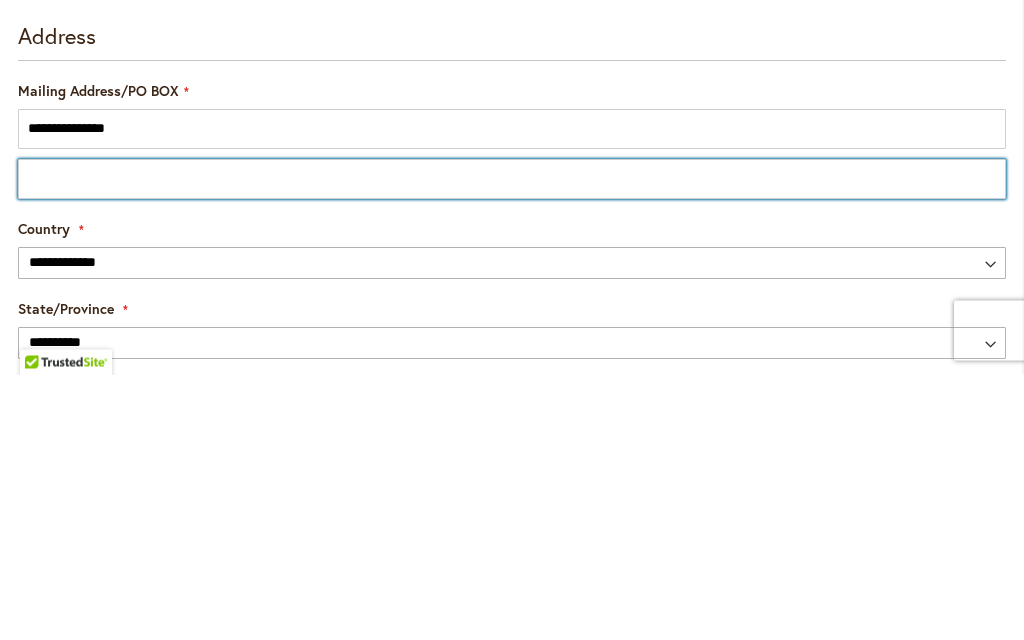 type on "**********" 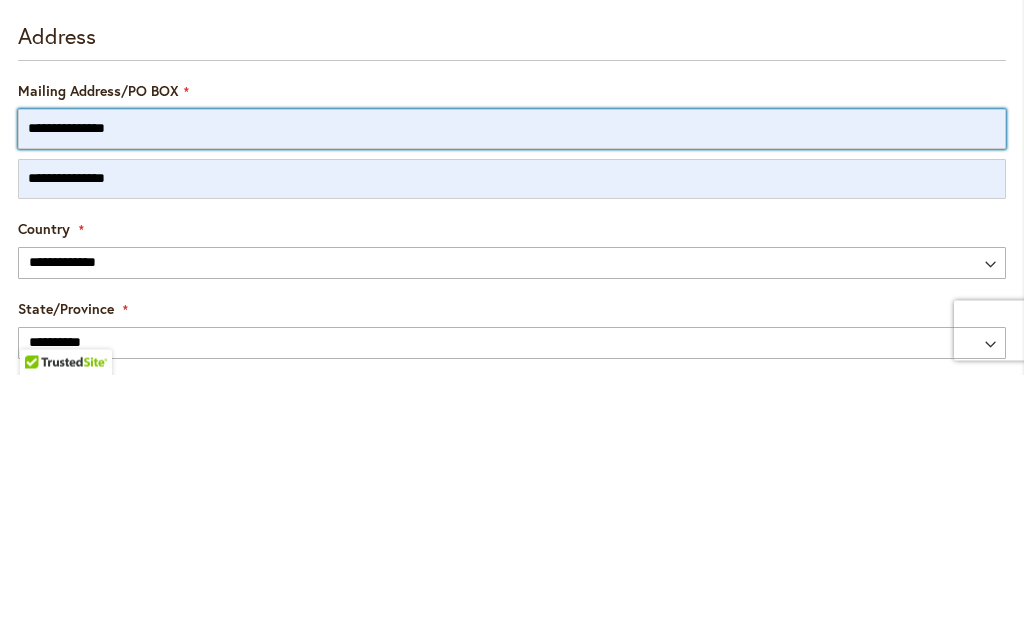 scroll, scrollTop: 742, scrollLeft: 0, axis: vertical 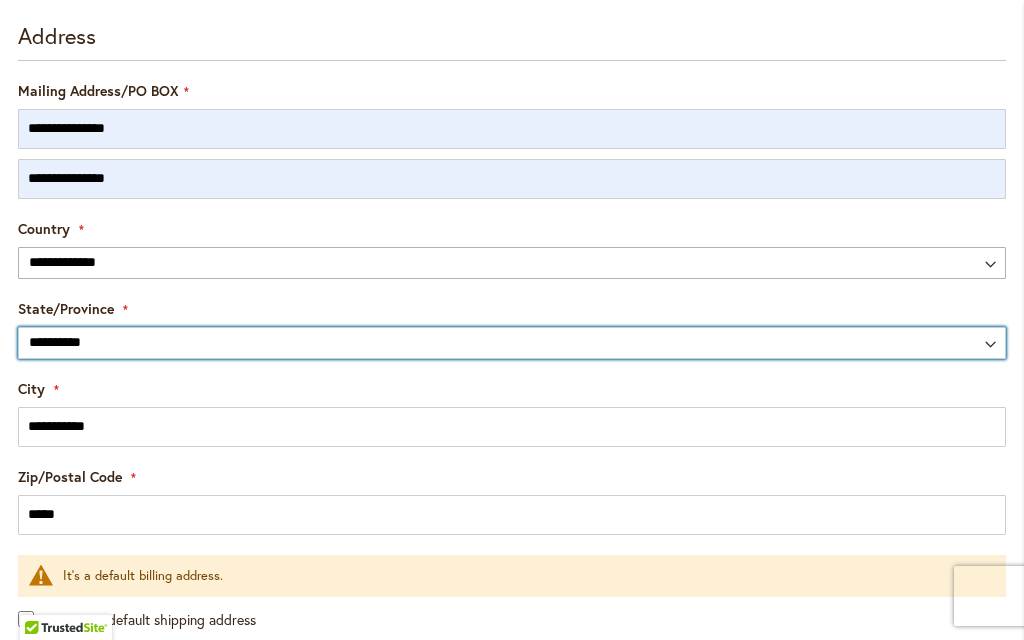 select on "**" 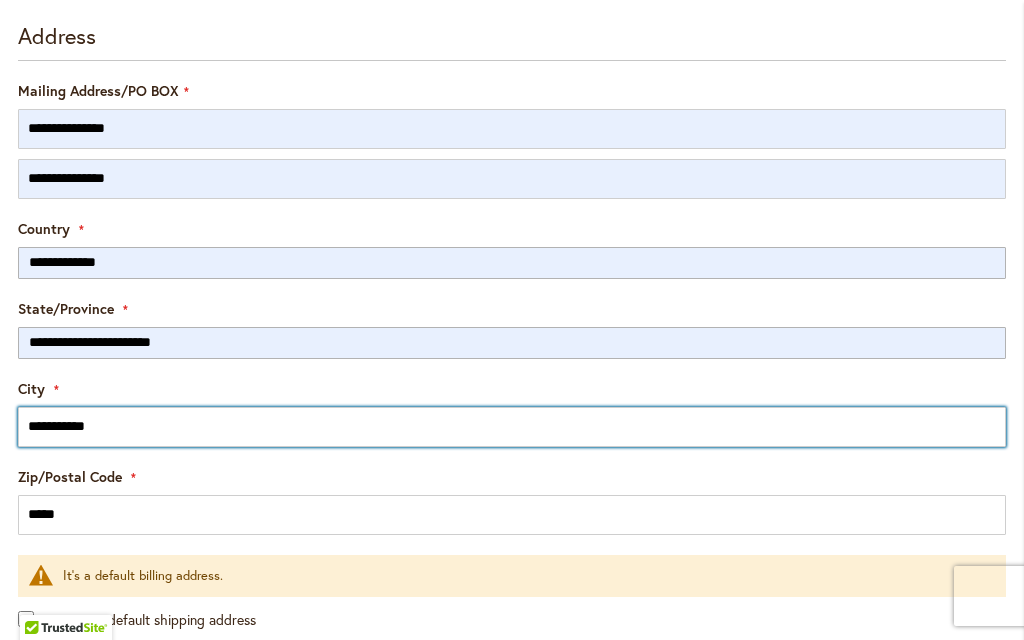 click on "**********" at bounding box center [512, 427] 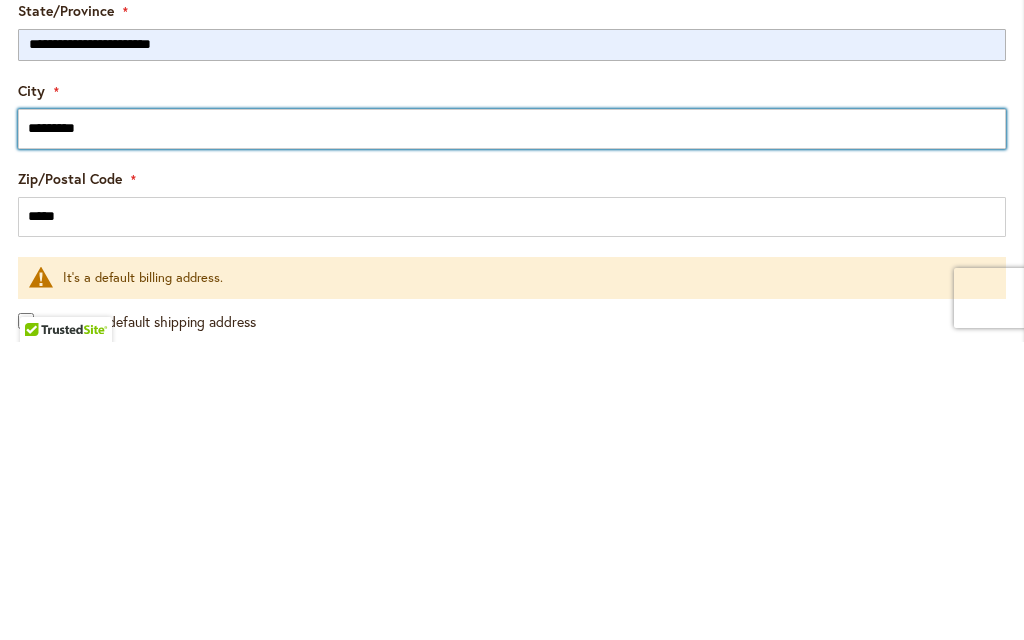 click on "*********" at bounding box center [512, 427] 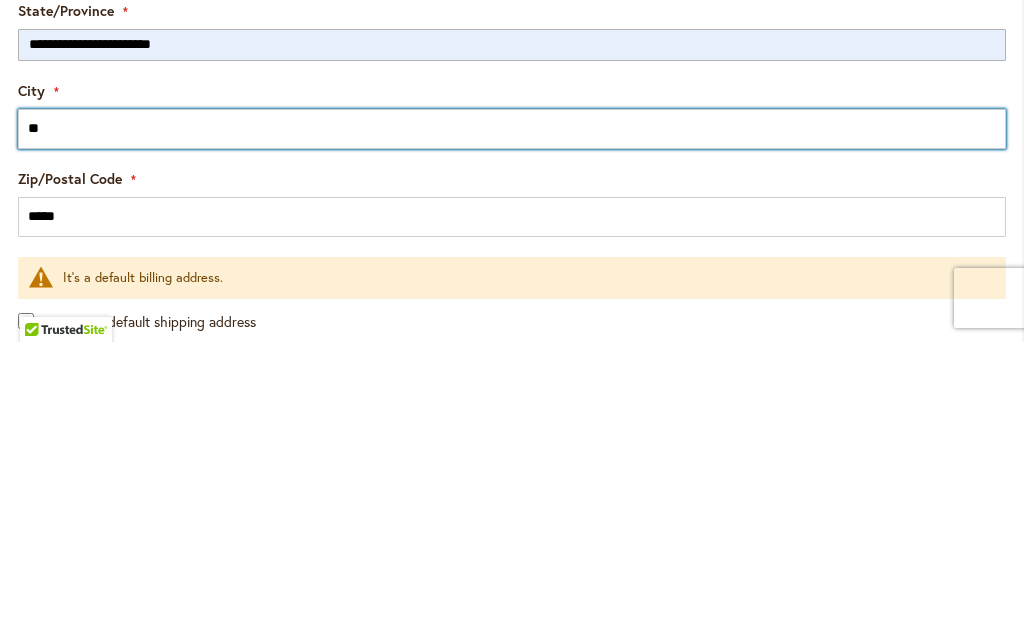 type on "*" 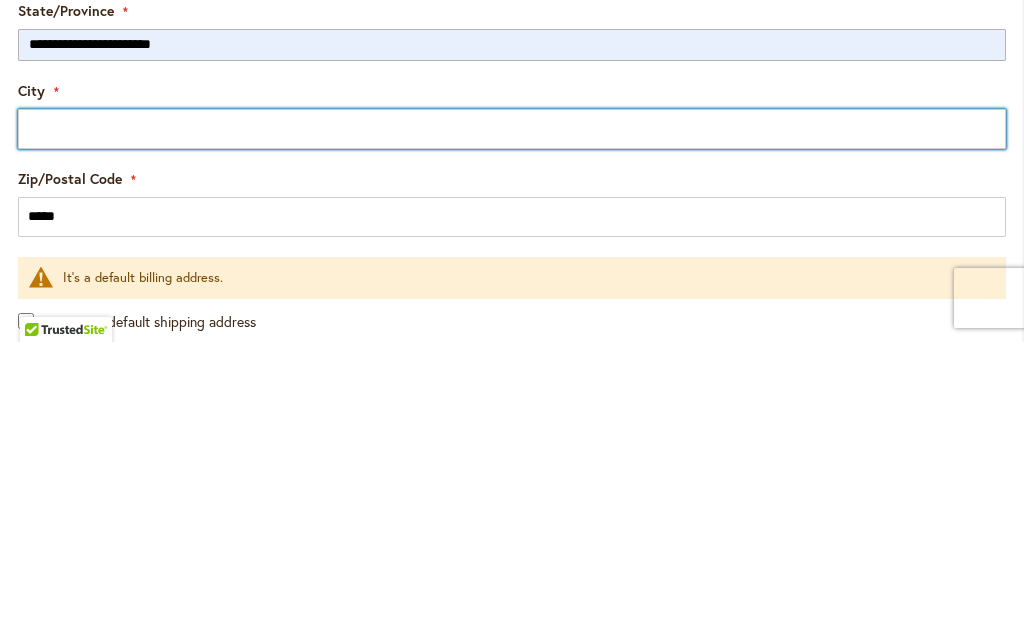 type on "*********" 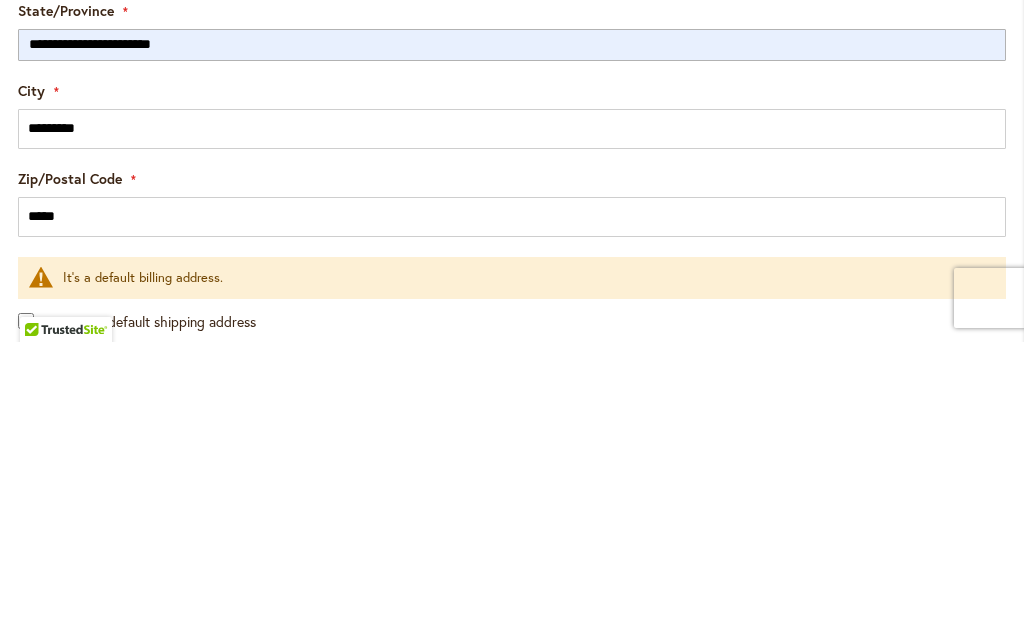 scroll, scrollTop: 1040, scrollLeft: 0, axis: vertical 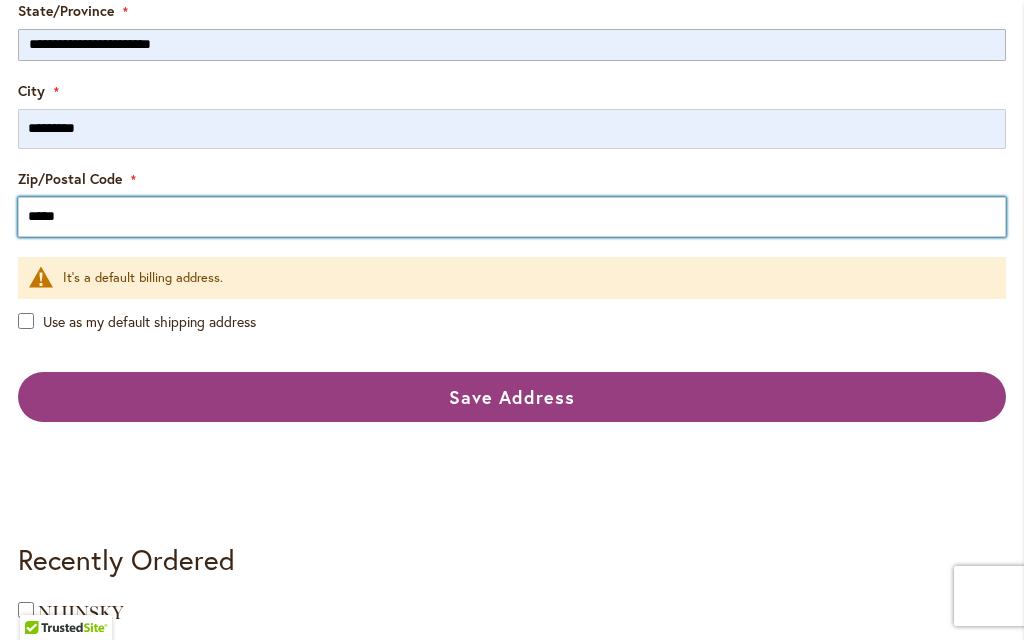 click on "*****" at bounding box center (512, 217) 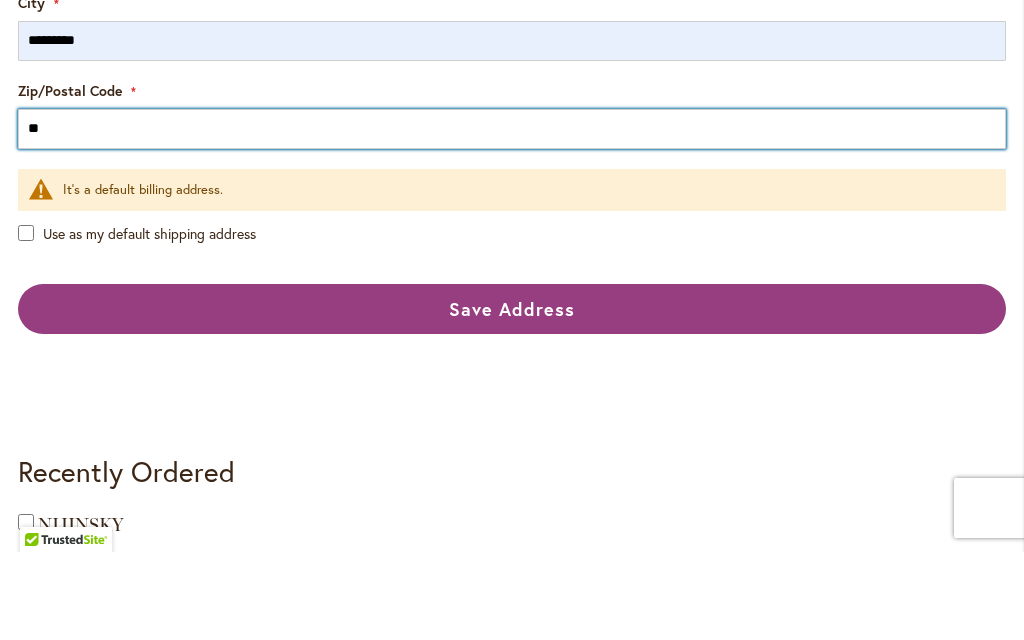 type on "*" 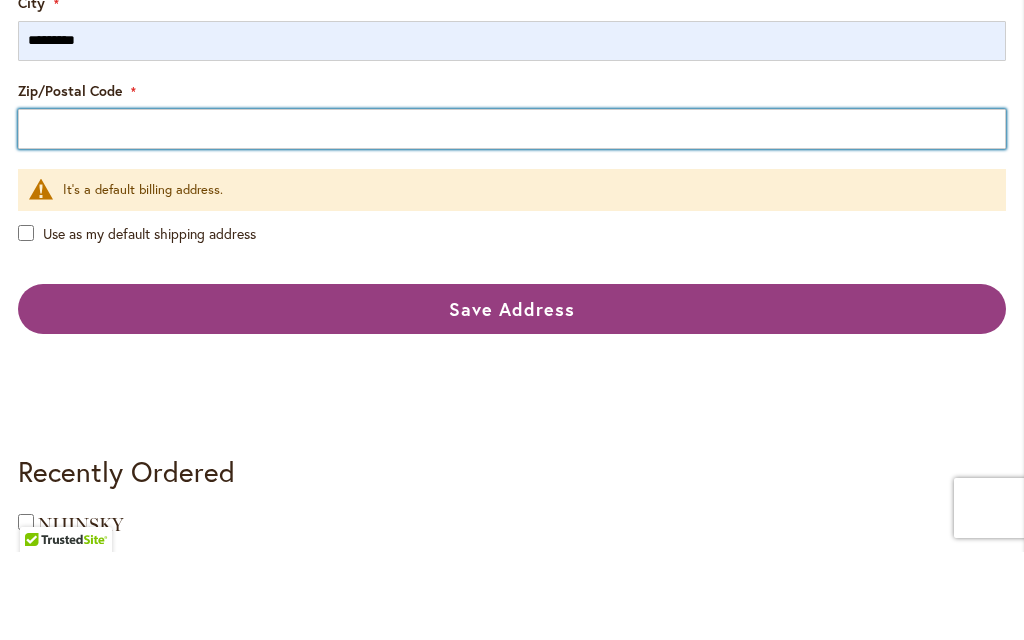 type on "*****" 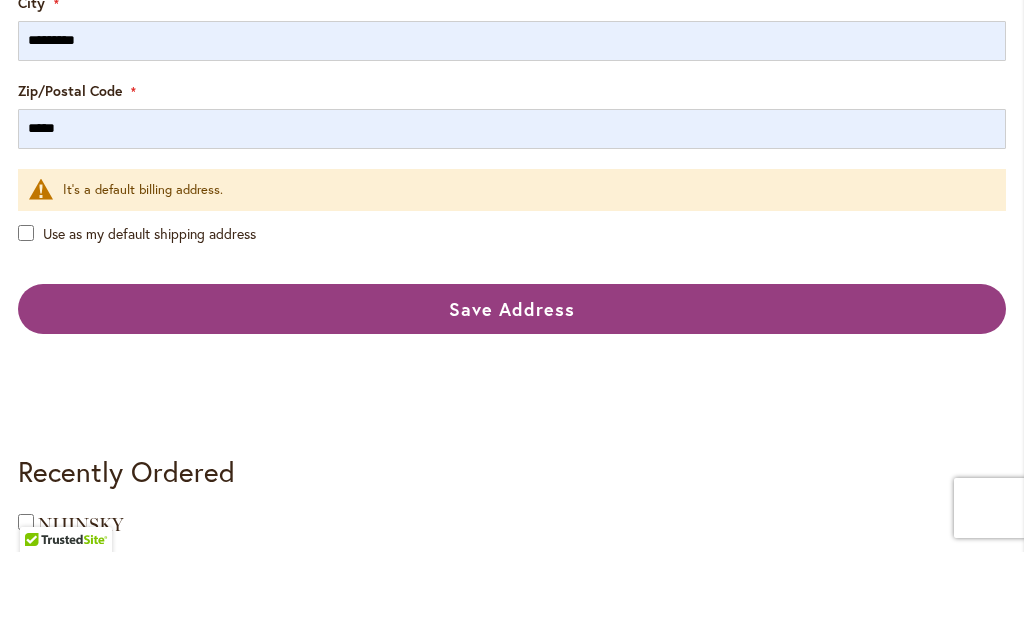 scroll, scrollTop: 1128, scrollLeft: 0, axis: vertical 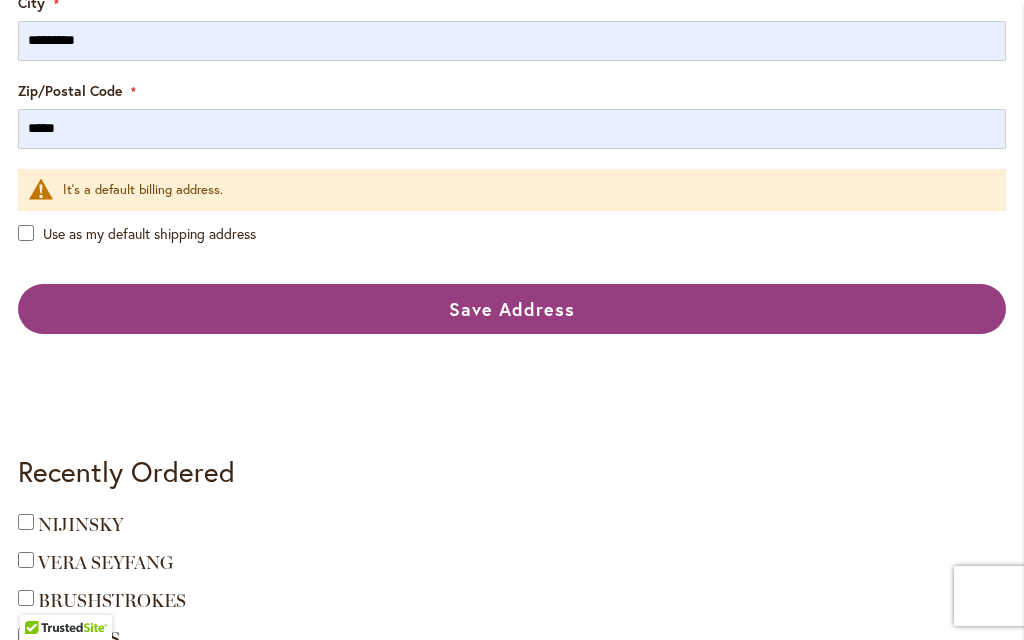 click on "Save Address" at bounding box center [512, 309] 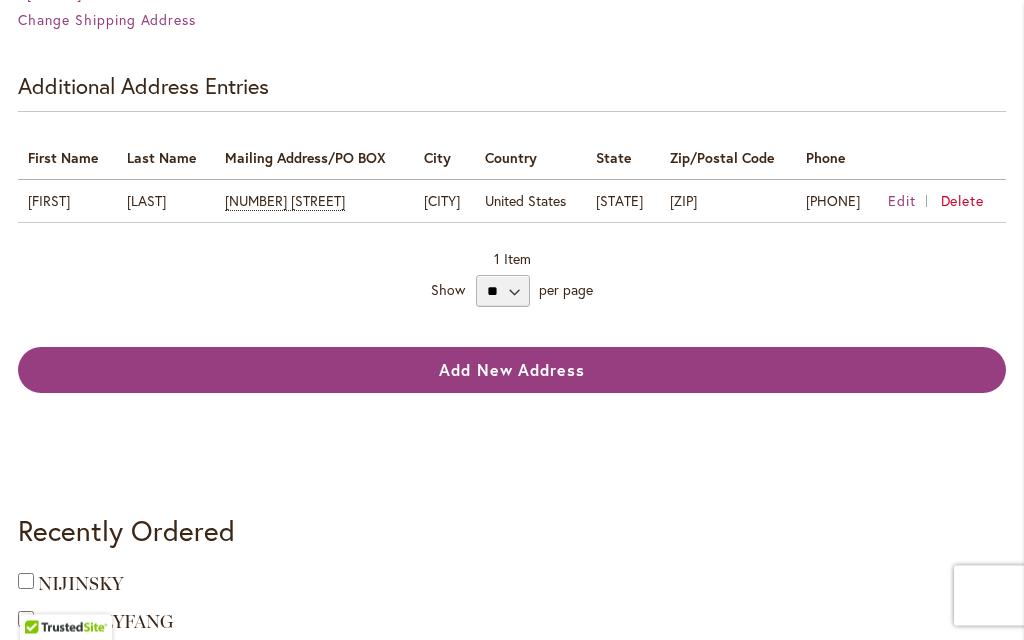 scroll, scrollTop: 850, scrollLeft: 0, axis: vertical 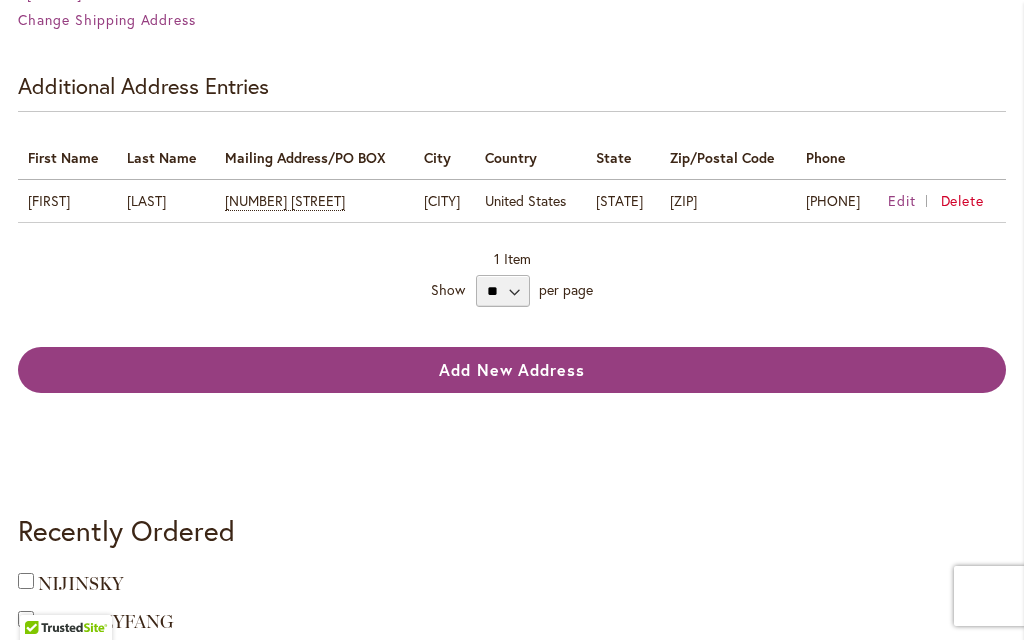 click on "Delete" at bounding box center [963, 200] 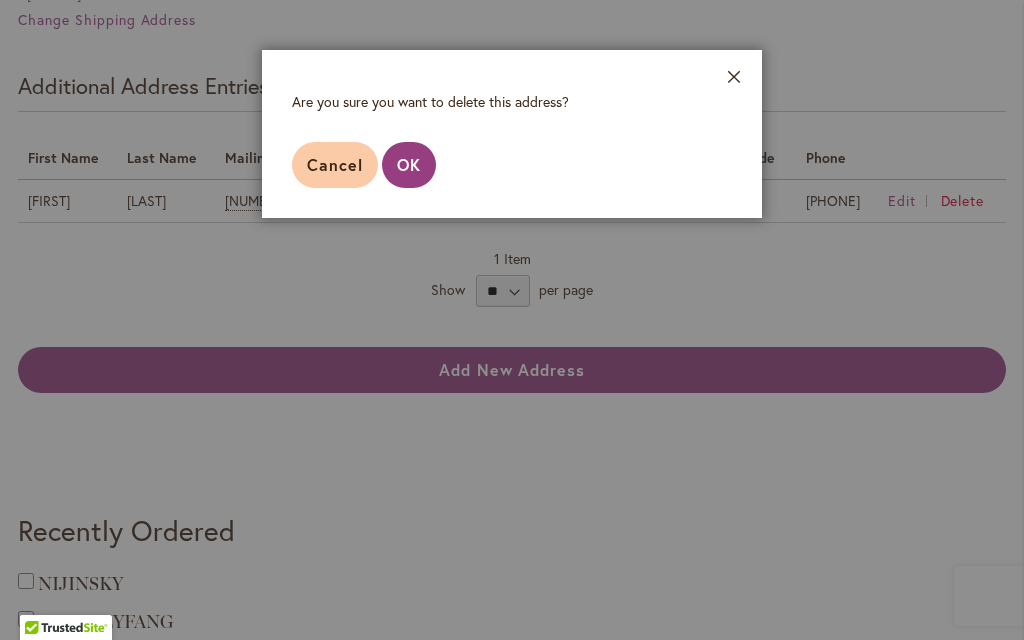 click on "OK" at bounding box center (409, 164) 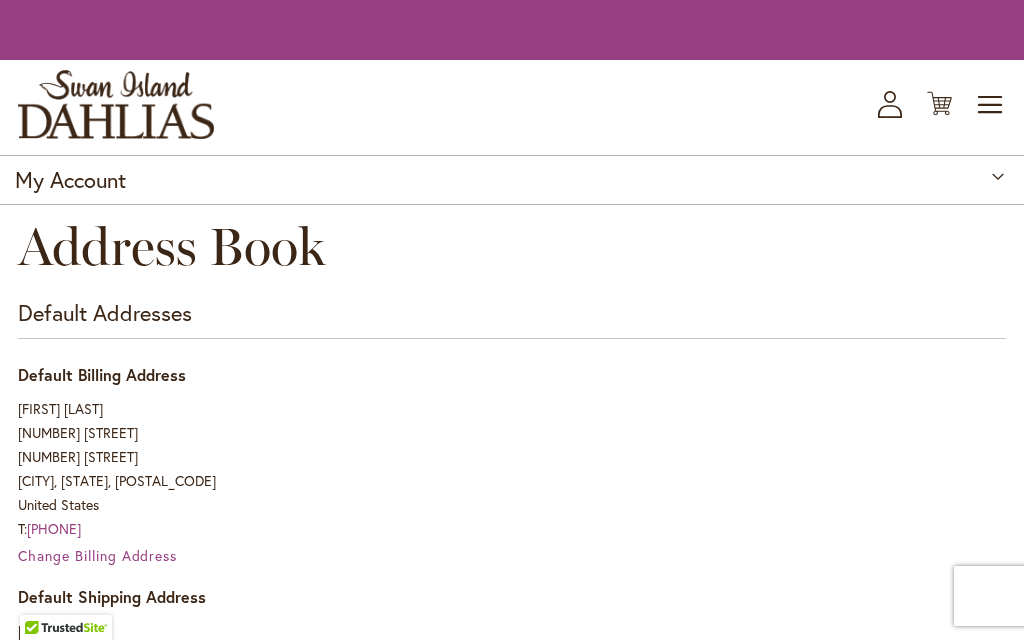 scroll, scrollTop: 0, scrollLeft: 0, axis: both 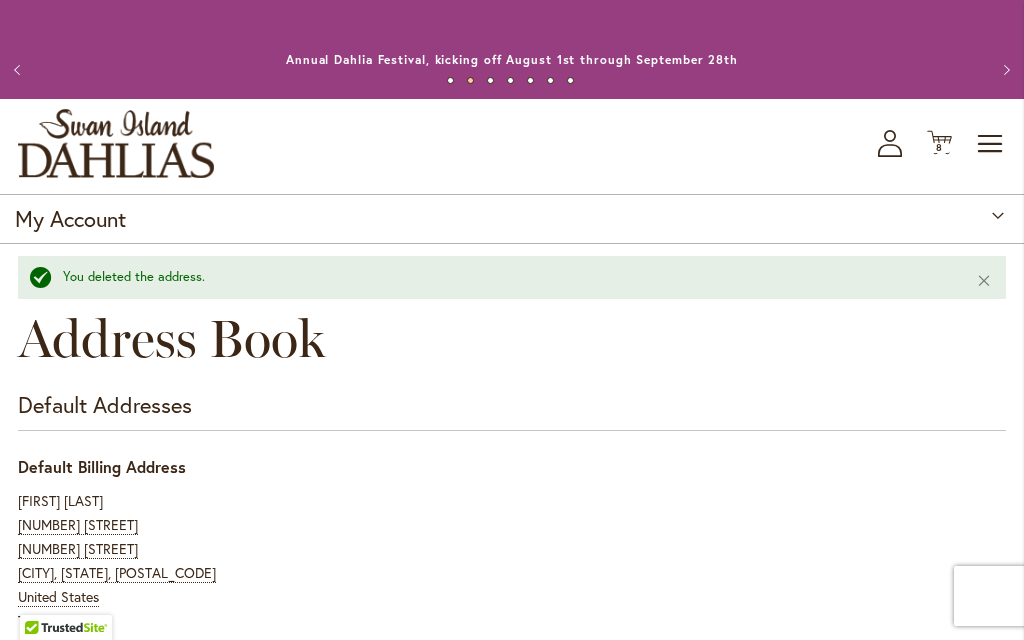 click on "Previous" at bounding box center [20, 70] 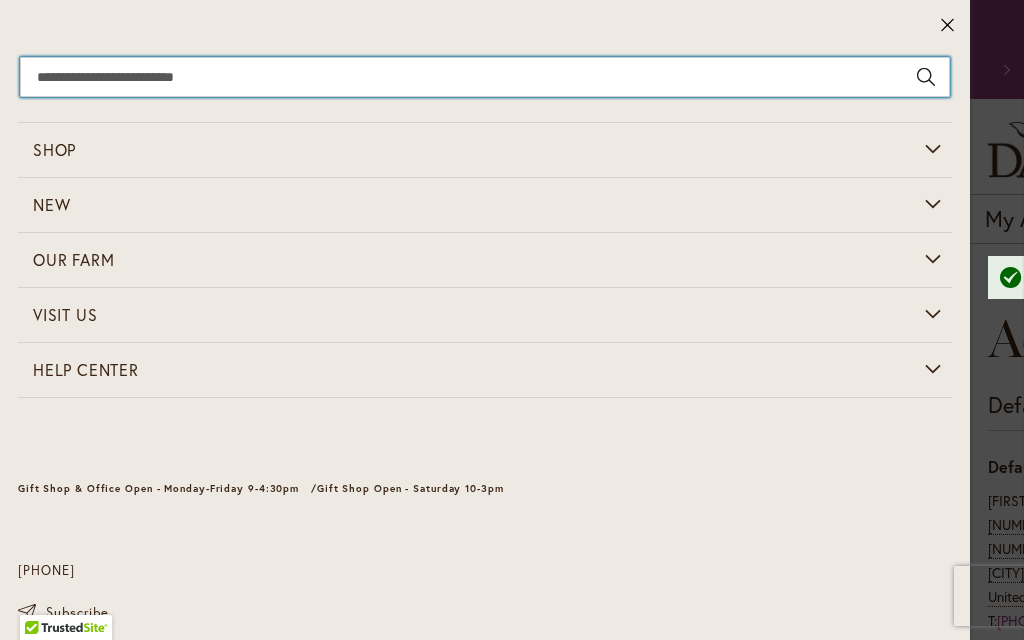 click on "Search" at bounding box center (485, 77) 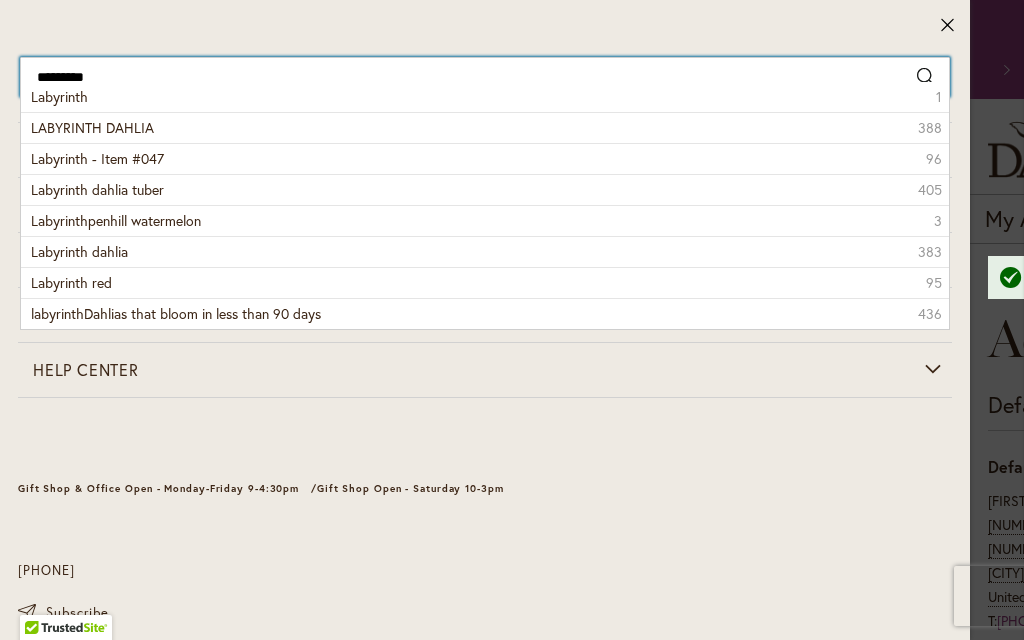 type on "*********" 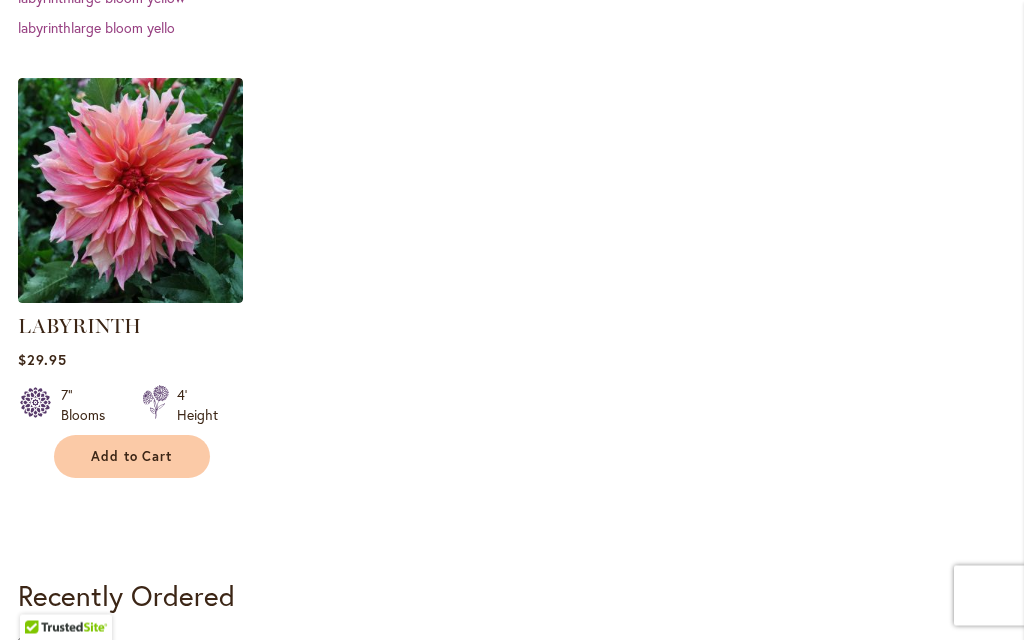 scroll, scrollTop: 636, scrollLeft: 0, axis: vertical 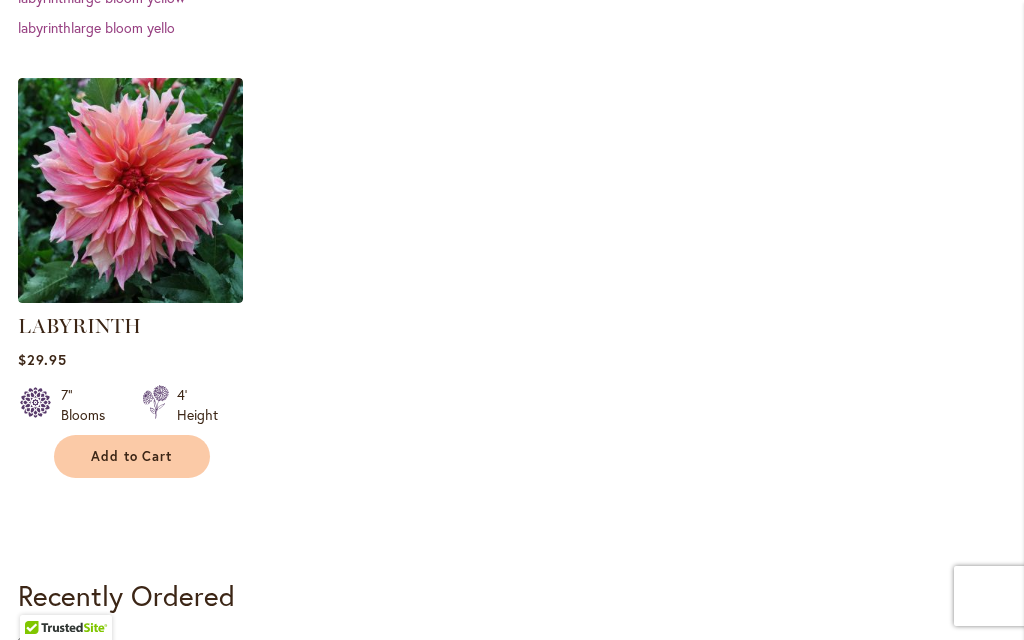 click on "Add to Cart" at bounding box center (132, 456) 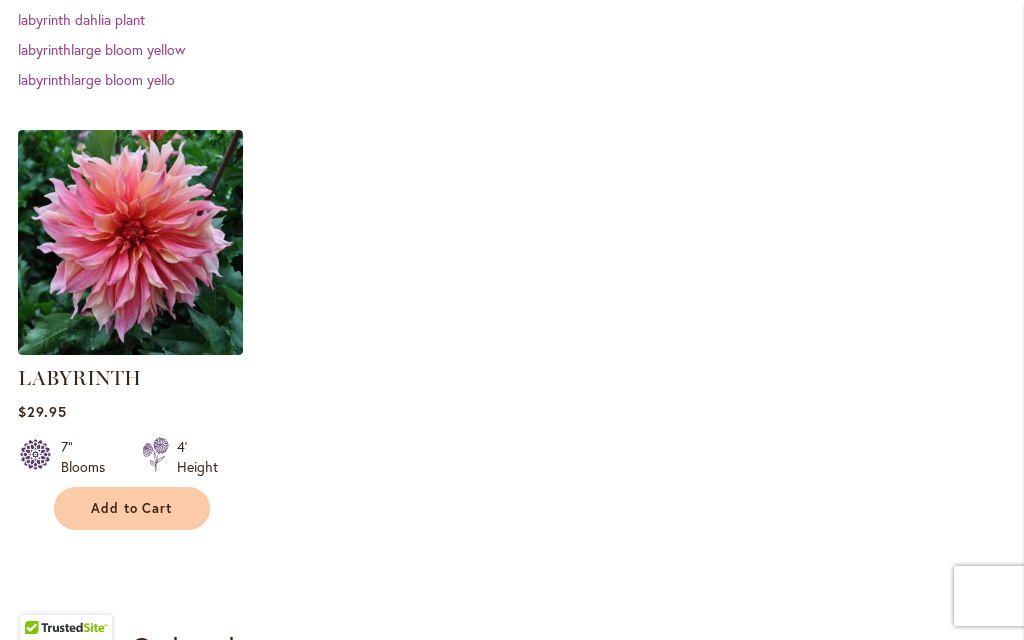 click on "LABYRINTH
Rating:
87%
6                  Reviews
$29.95
7" Blooms 4' Height Add to Cart" at bounding box center (512, 330) 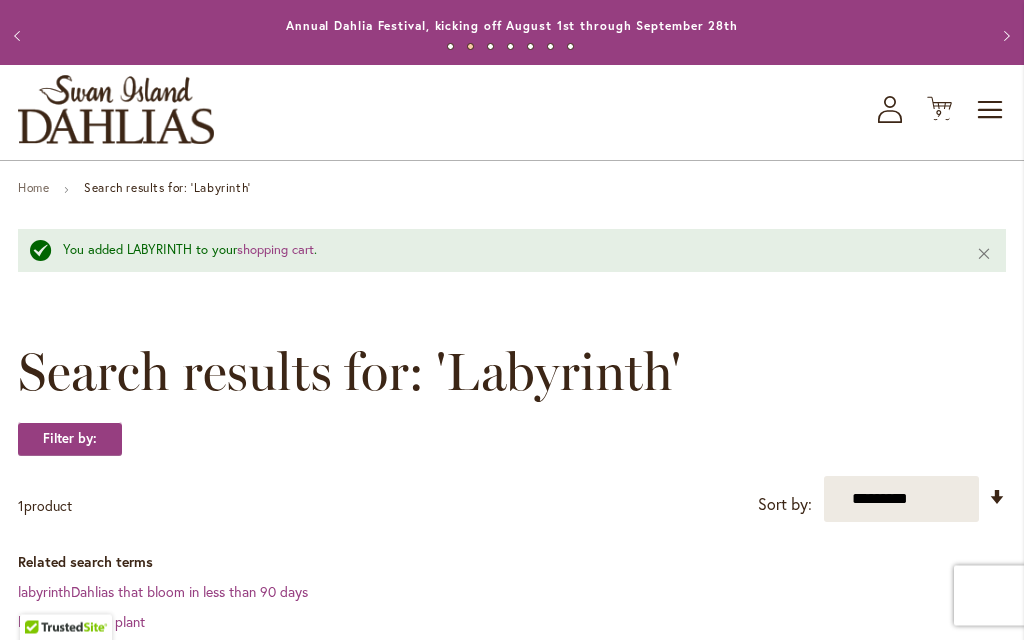 scroll, scrollTop: 0, scrollLeft: 0, axis: both 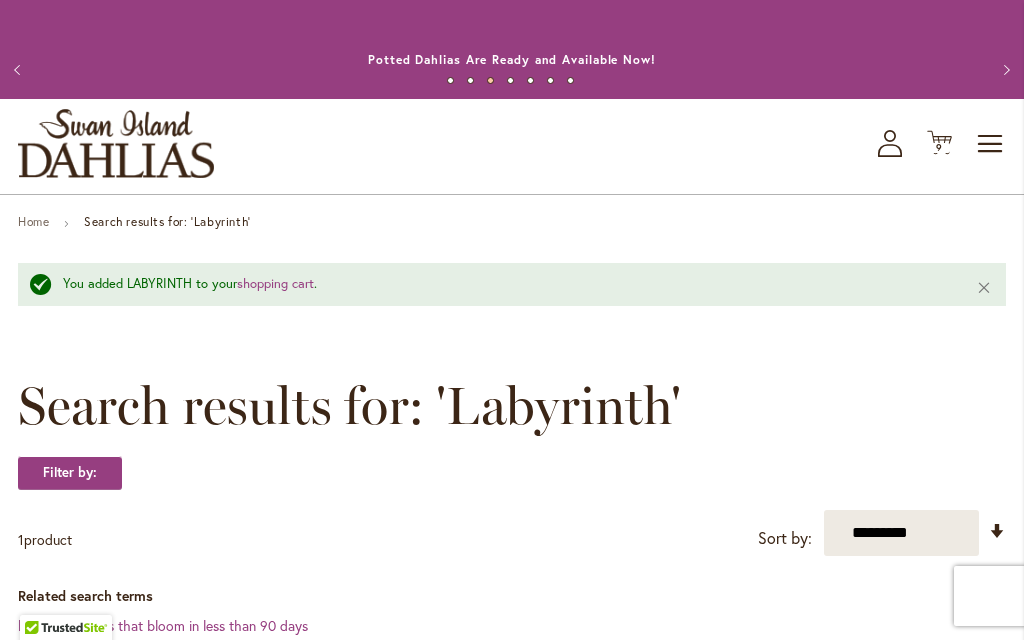 click on "Home" at bounding box center [33, 221] 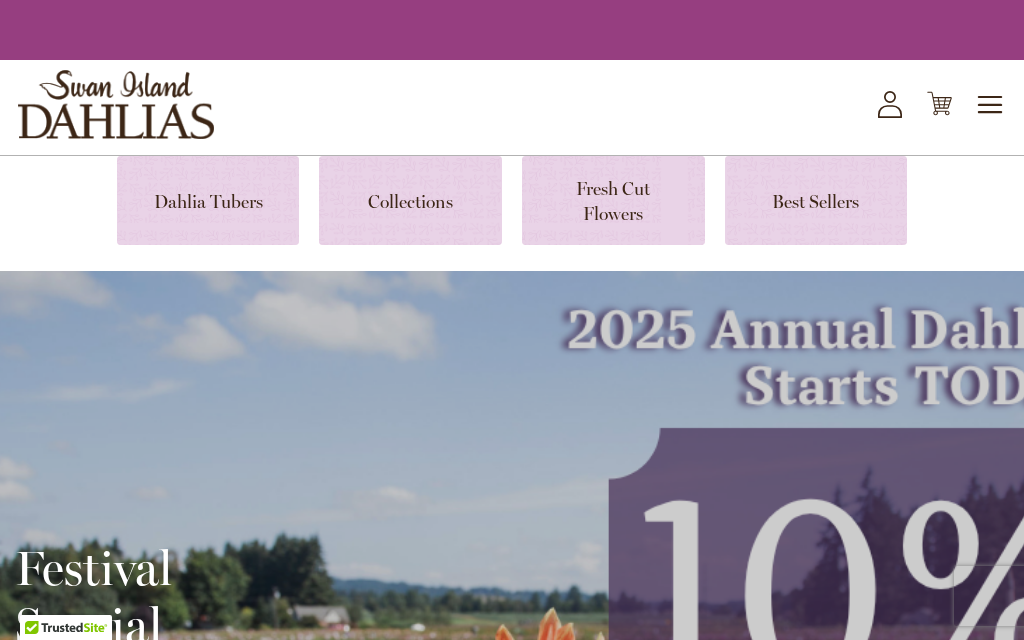 scroll, scrollTop: 0, scrollLeft: 0, axis: both 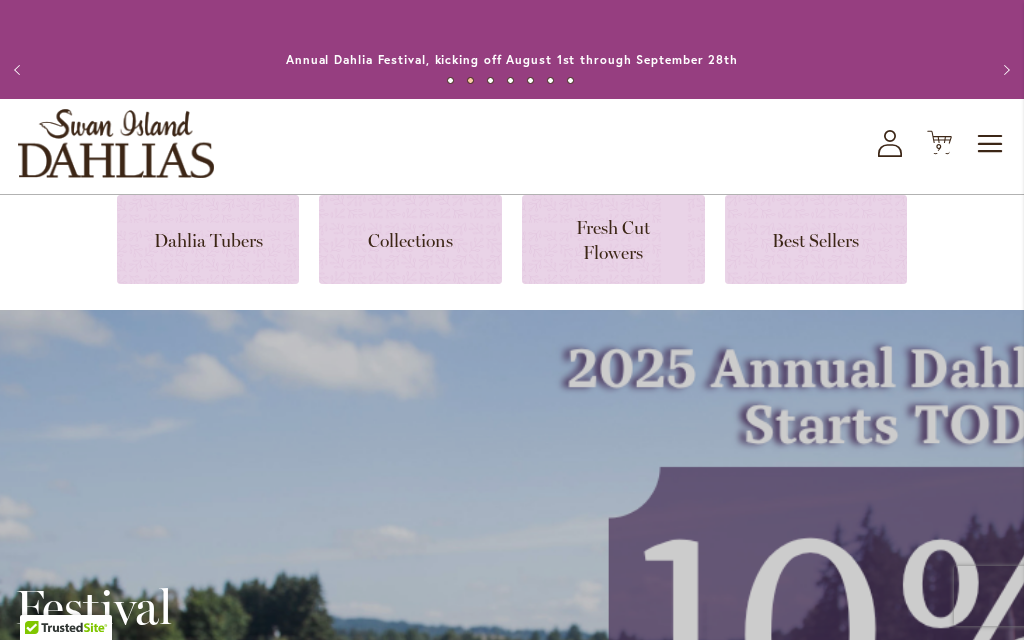 click at bounding box center (208, 239) 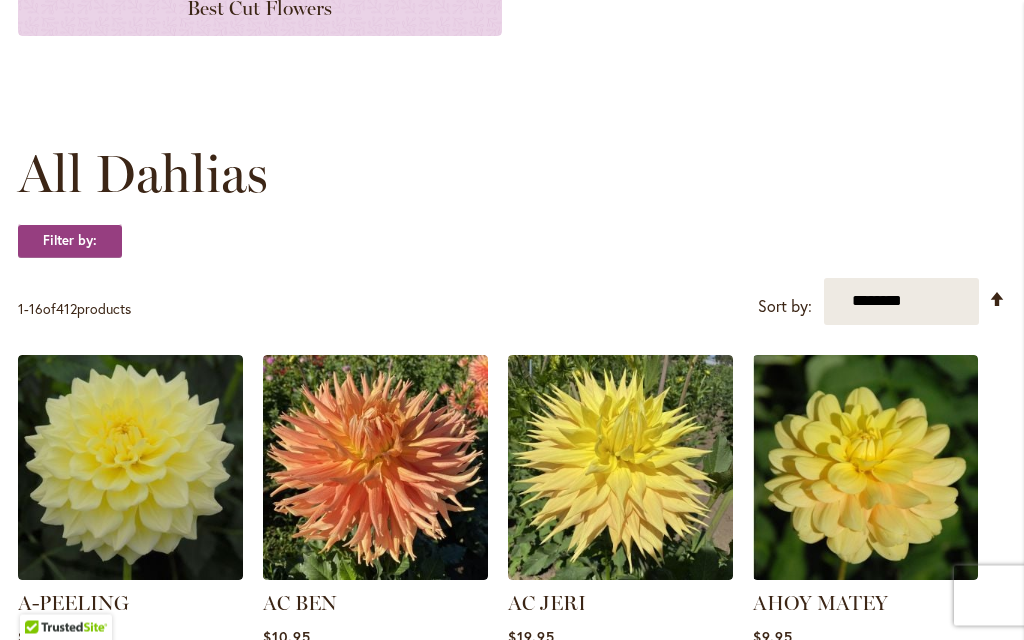 scroll, scrollTop: 462, scrollLeft: 0, axis: vertical 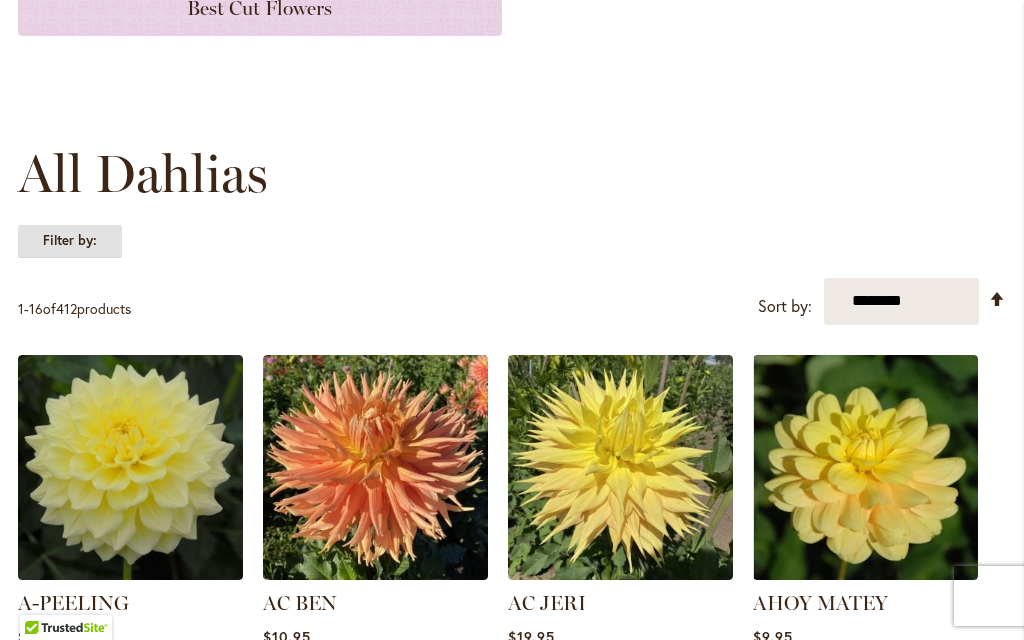 click on "Filter by:" at bounding box center [70, 241] 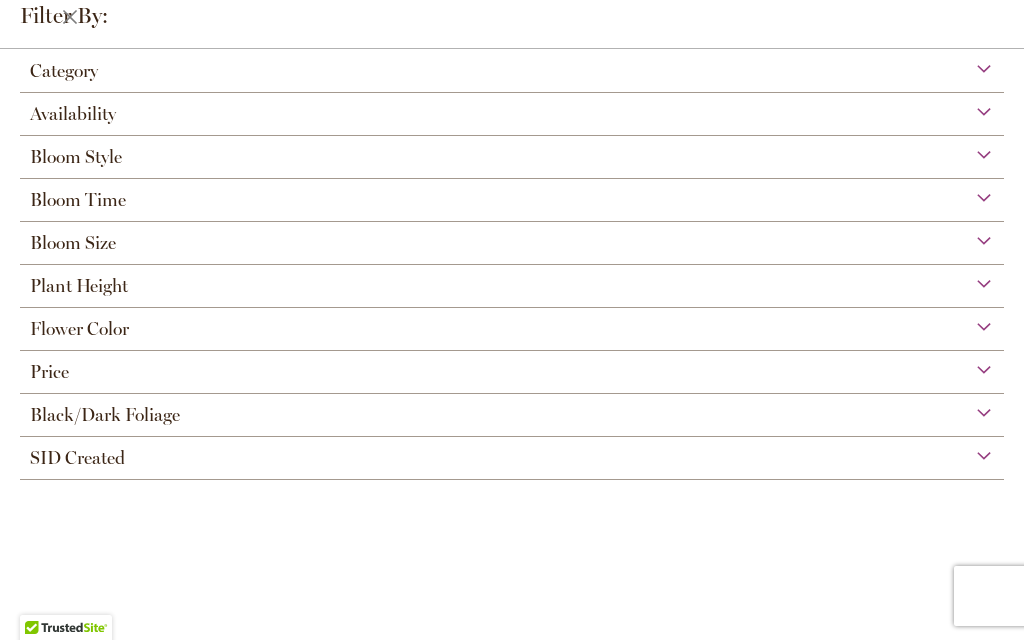 scroll, scrollTop: 99, scrollLeft: 0, axis: vertical 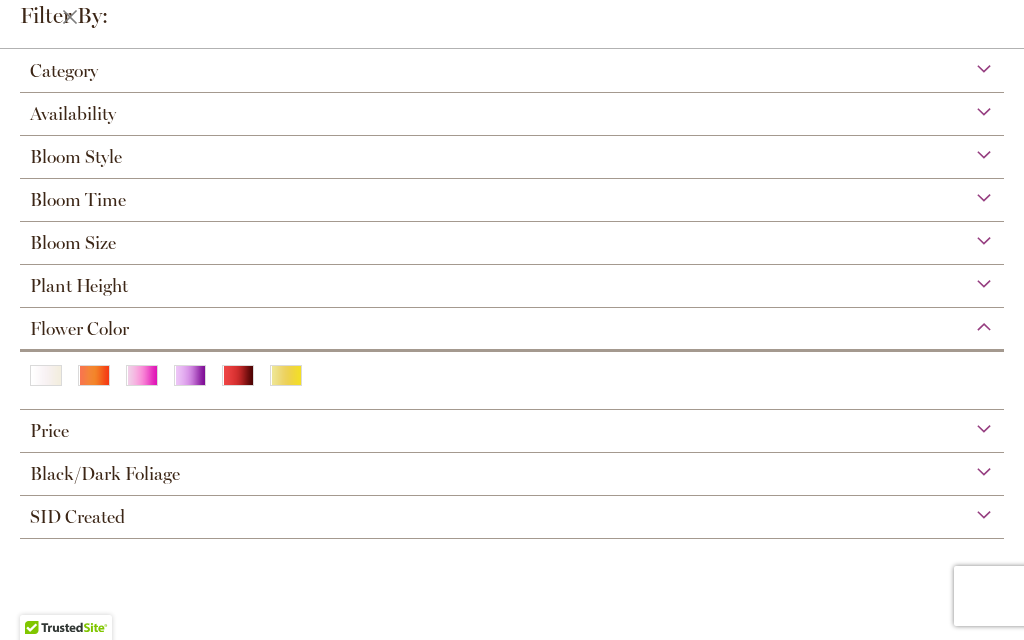 click on "Flower Color" at bounding box center (512, 324) 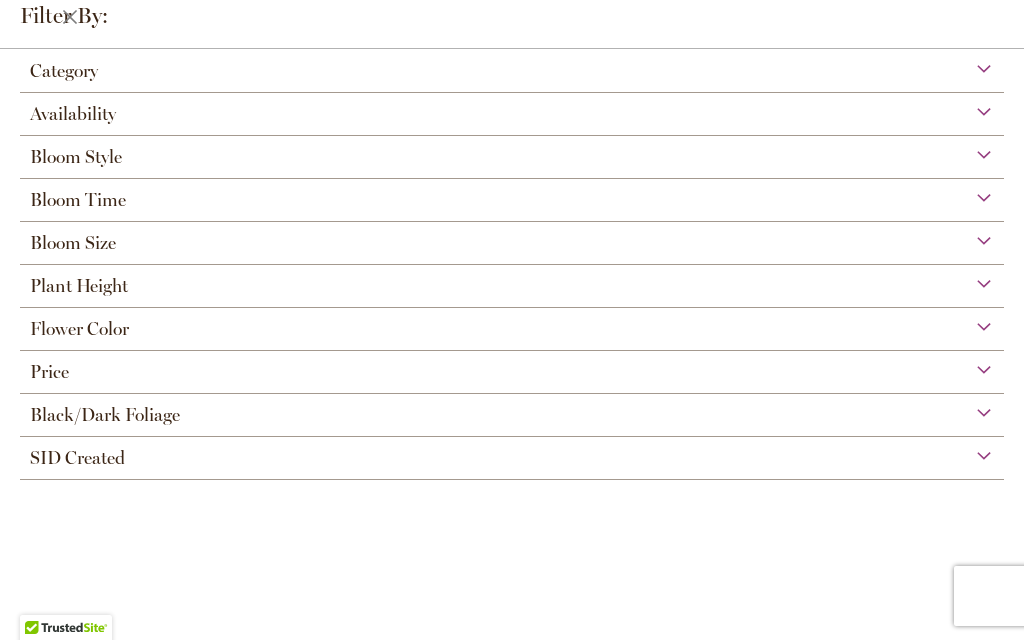 click on "Category" at bounding box center (512, 66) 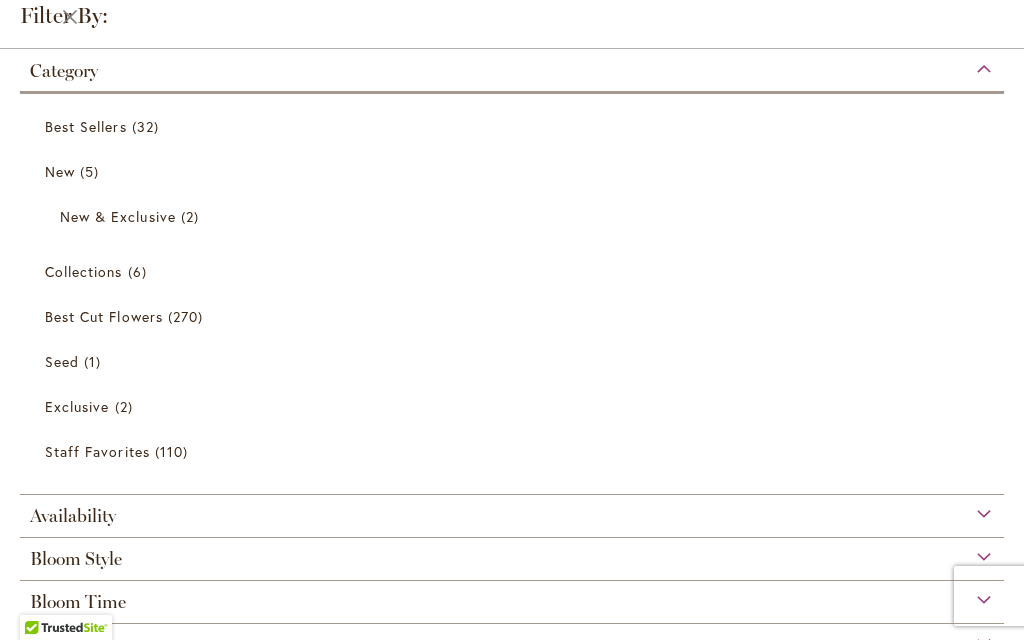 click on "New" at bounding box center [60, 171] 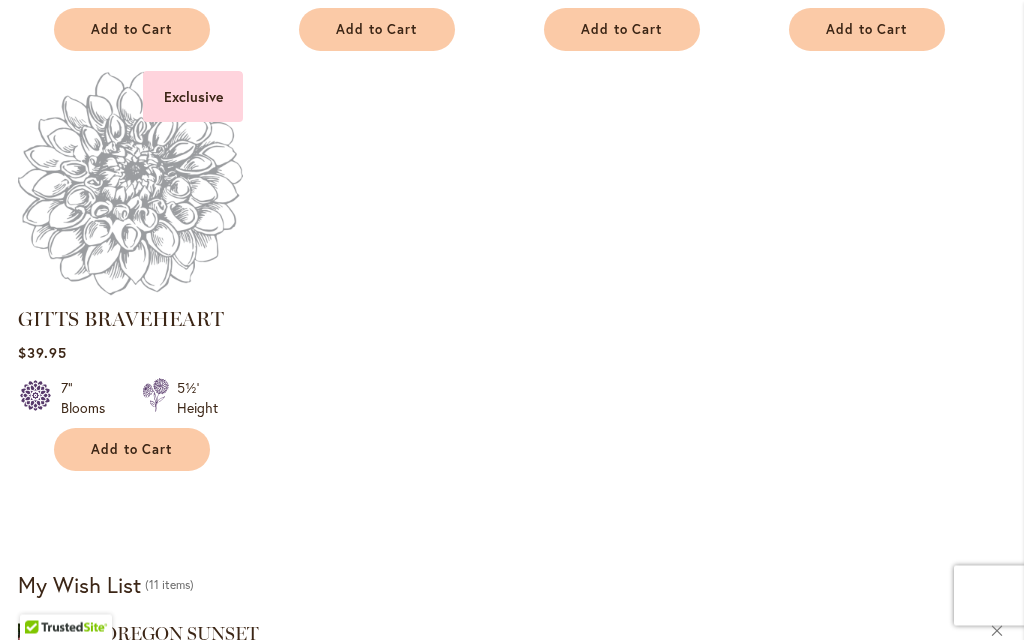 scroll, scrollTop: 1003, scrollLeft: 0, axis: vertical 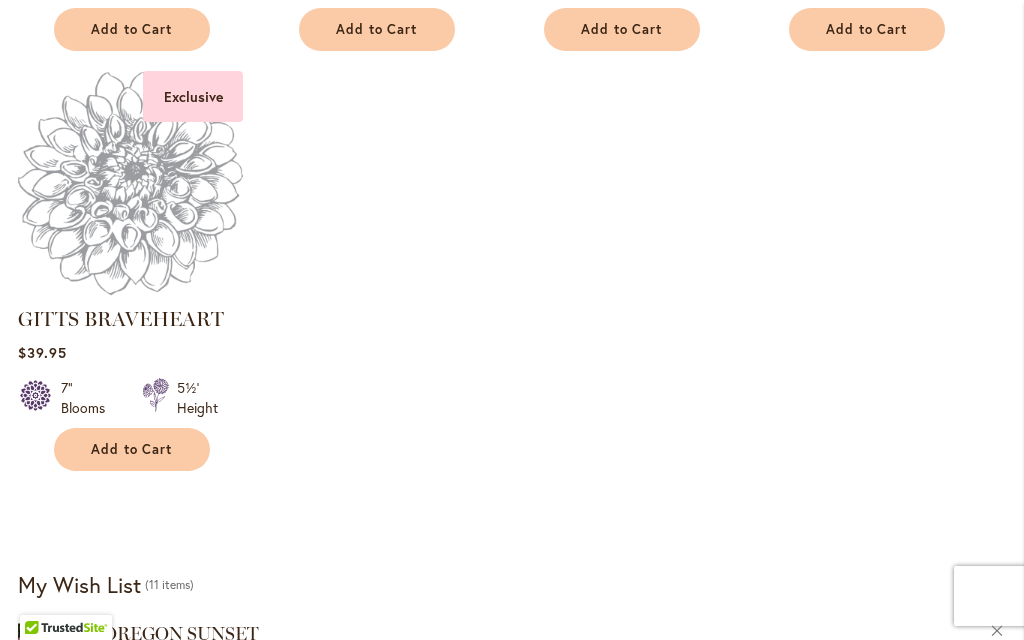 click at bounding box center (130, 183) 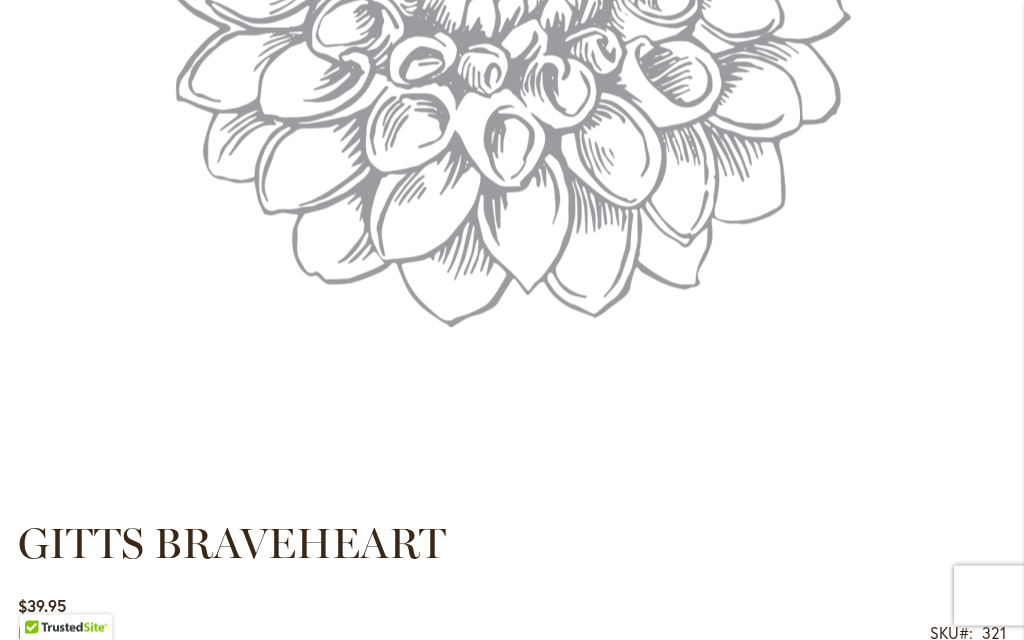 scroll, scrollTop: 779, scrollLeft: 0, axis: vertical 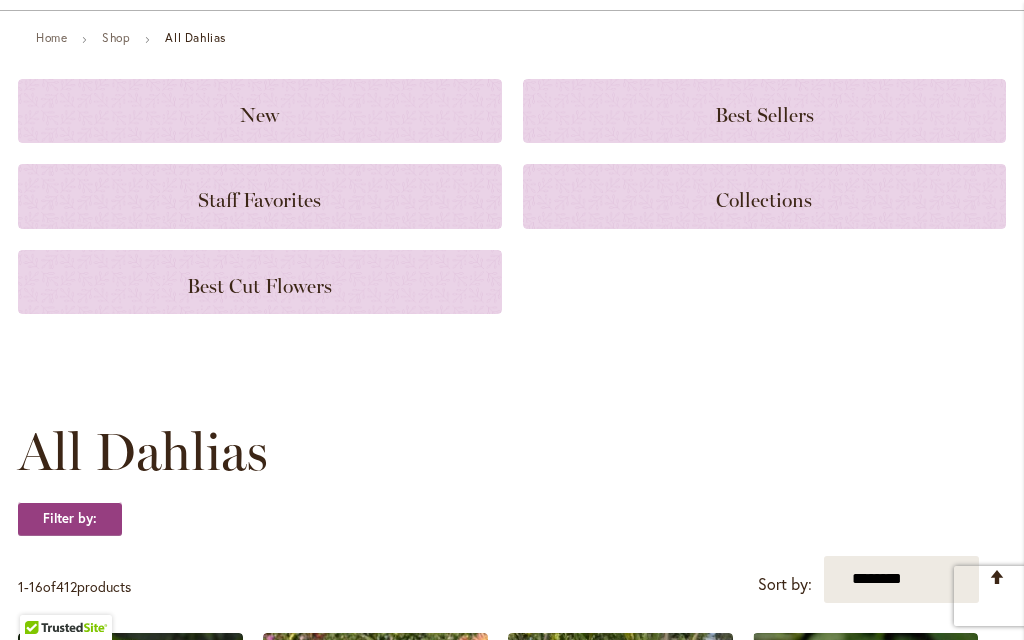 click on "Staff Favorites" 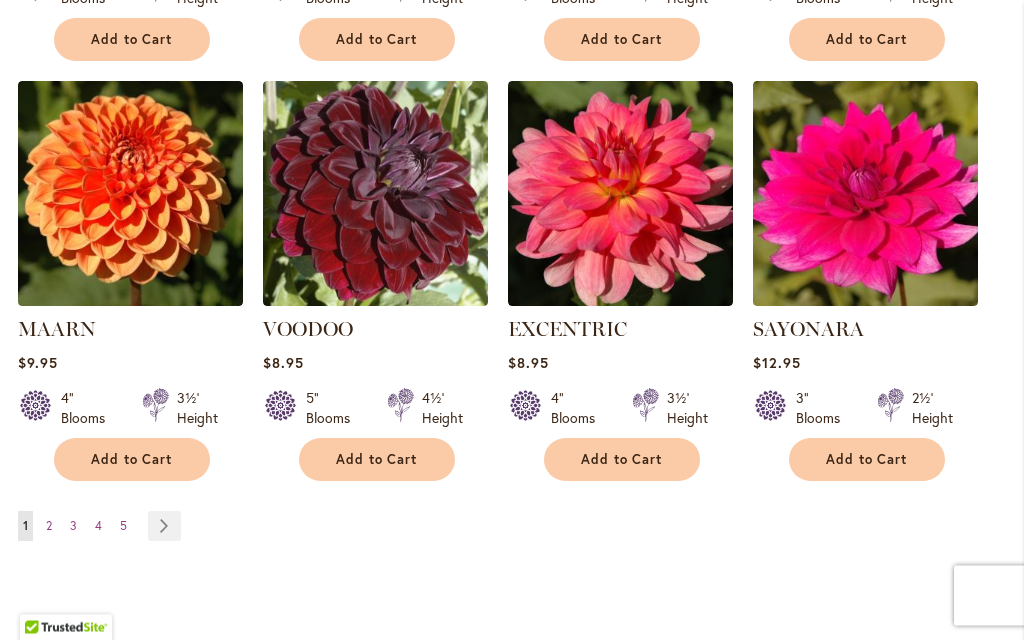 scroll, scrollTop: 1741, scrollLeft: 0, axis: vertical 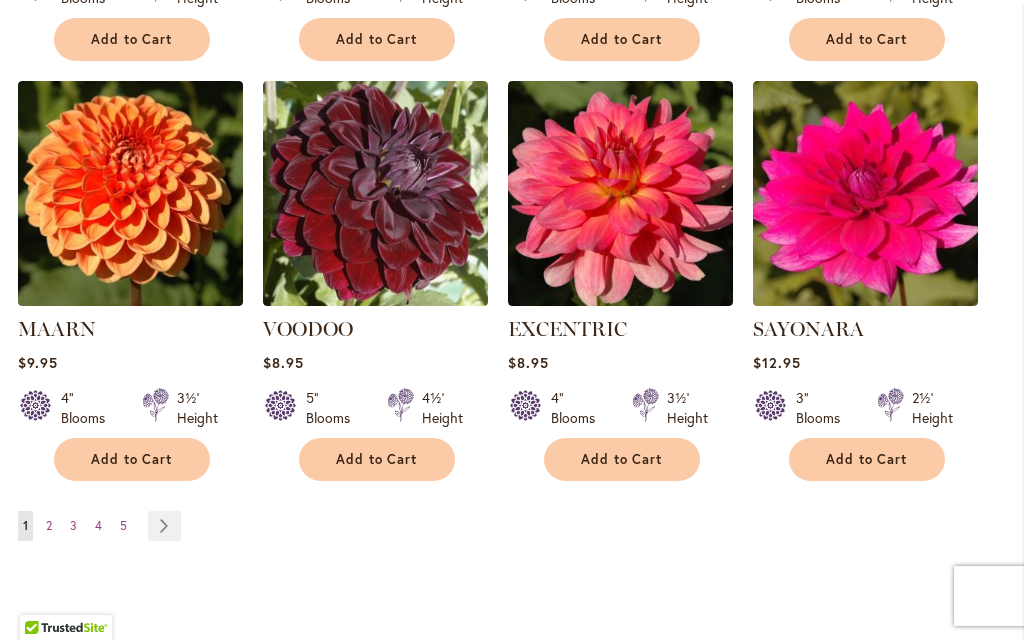 click on "Page
Next" at bounding box center (164, 526) 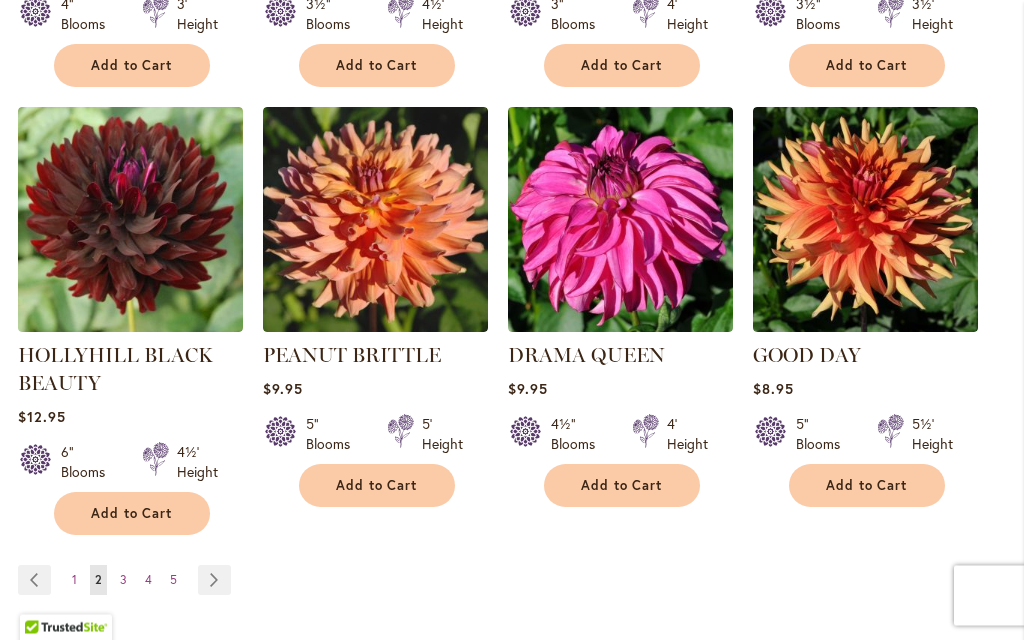 scroll, scrollTop: 1687, scrollLeft: 0, axis: vertical 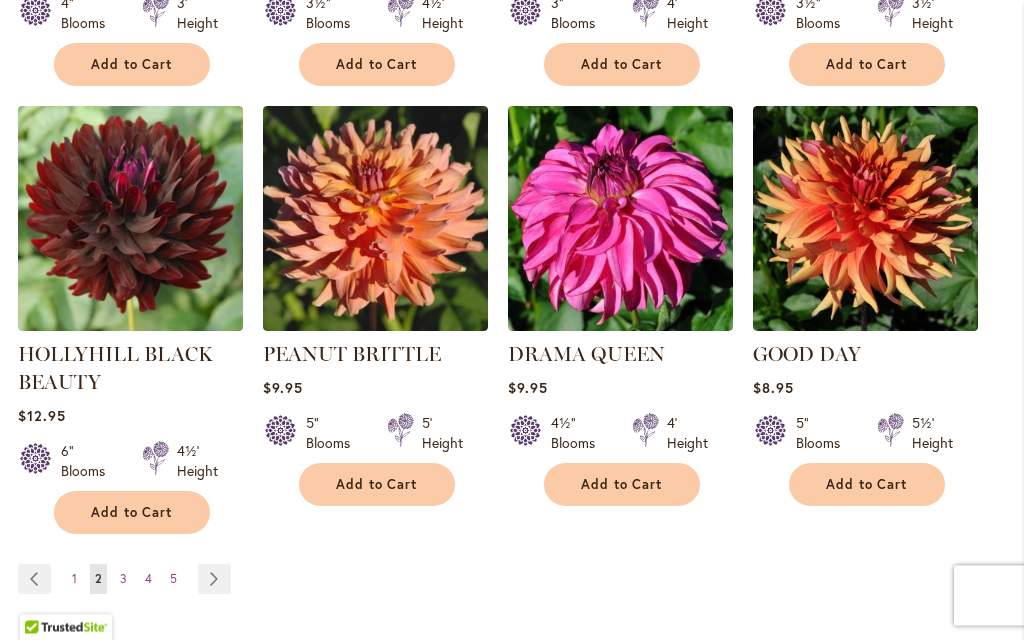 click on "Page
Next" at bounding box center (214, 580) 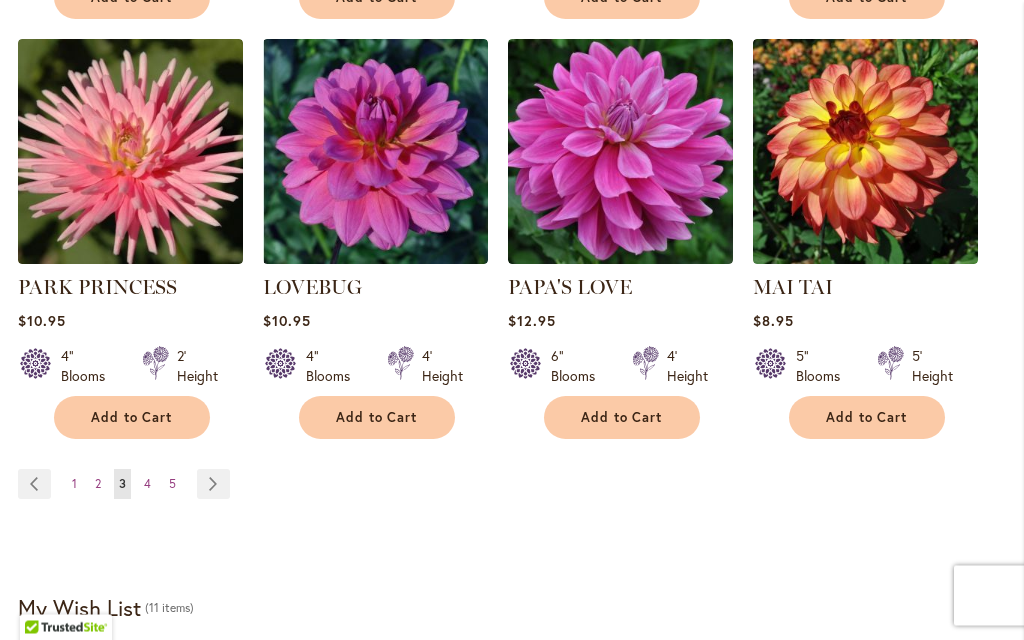 scroll, scrollTop: 1755, scrollLeft: 0, axis: vertical 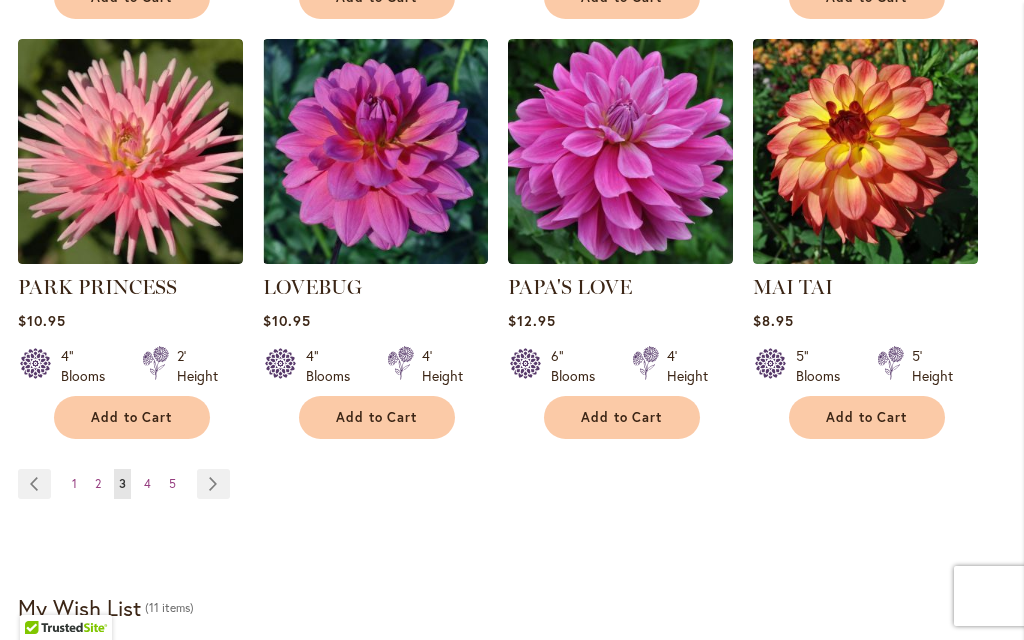 click on "Page
Next" at bounding box center (213, 484) 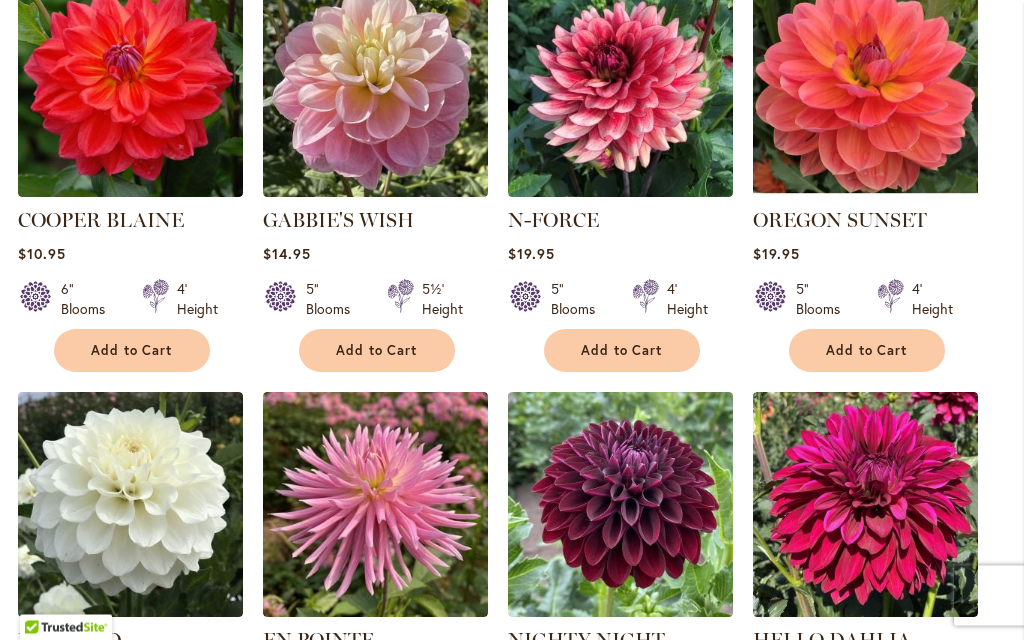 scroll, scrollTop: 982, scrollLeft: 0, axis: vertical 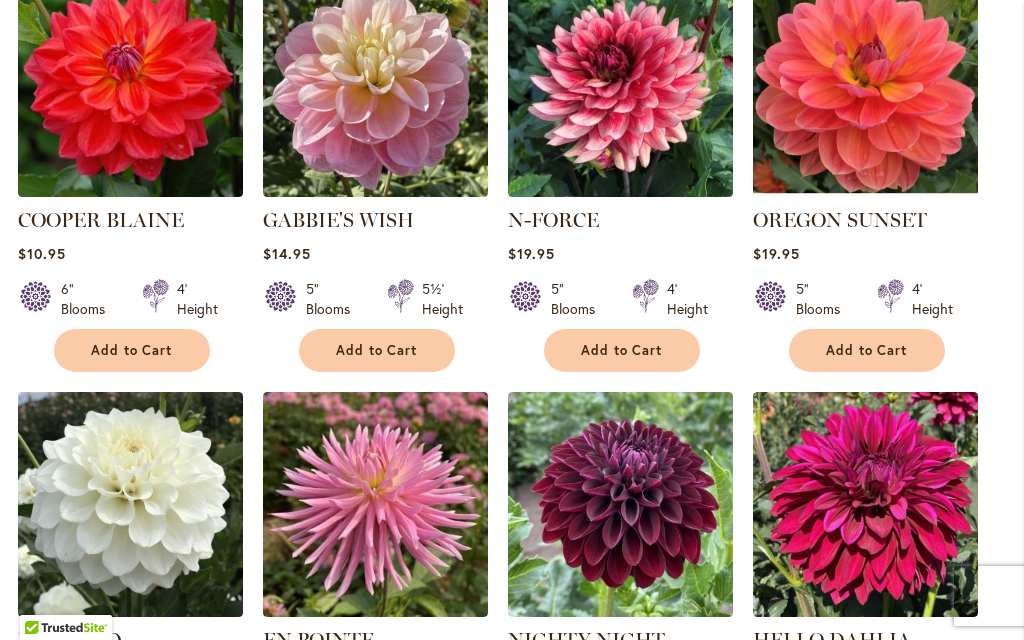 click on "Add to Cart" at bounding box center [867, 350] 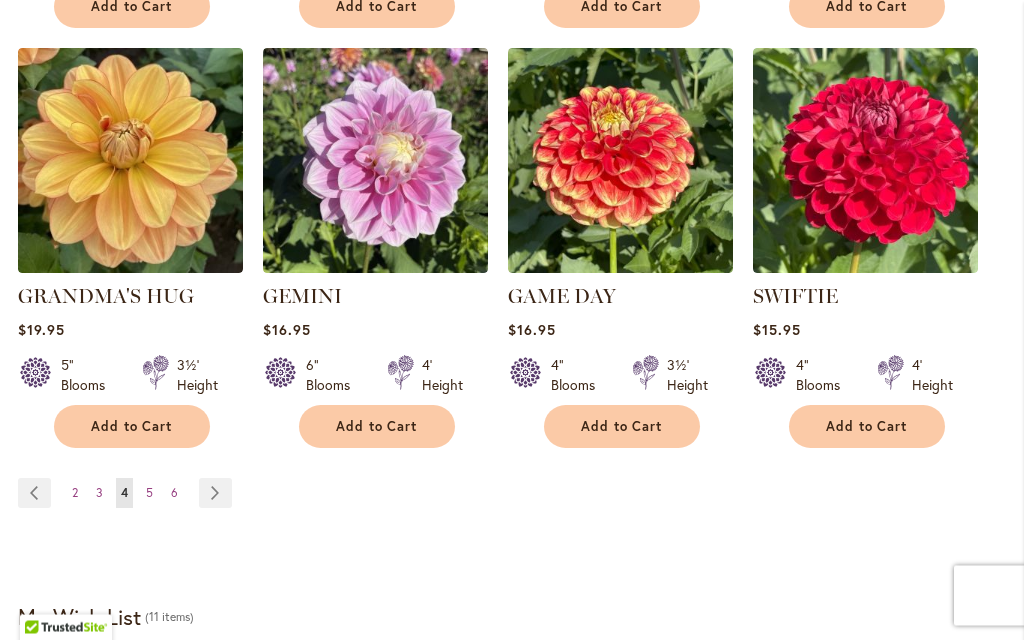 scroll, scrollTop: 1798, scrollLeft: 0, axis: vertical 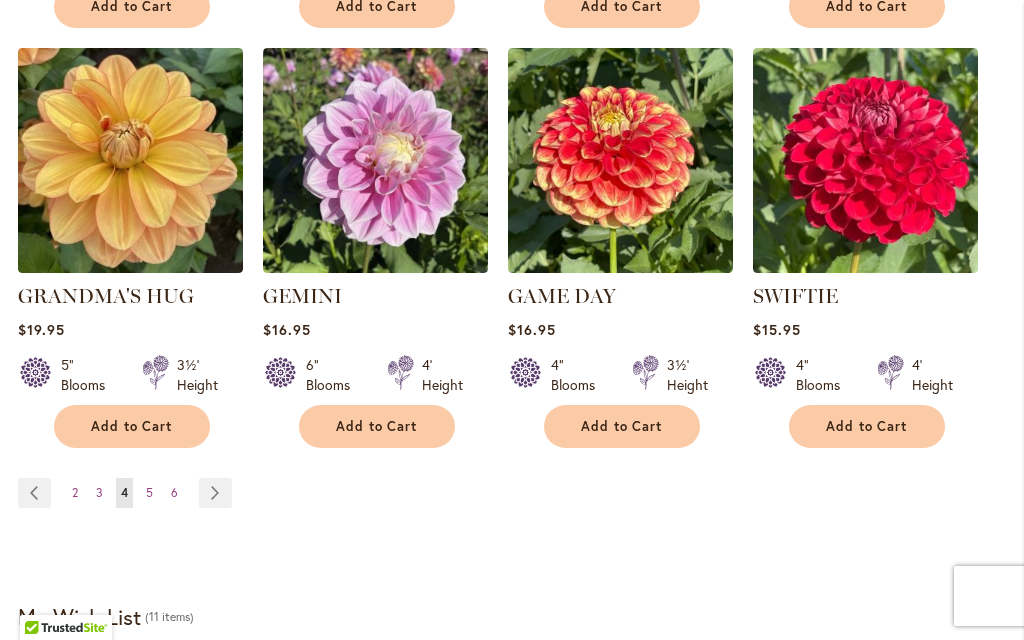 click on "Add to Cart" at bounding box center [622, 426] 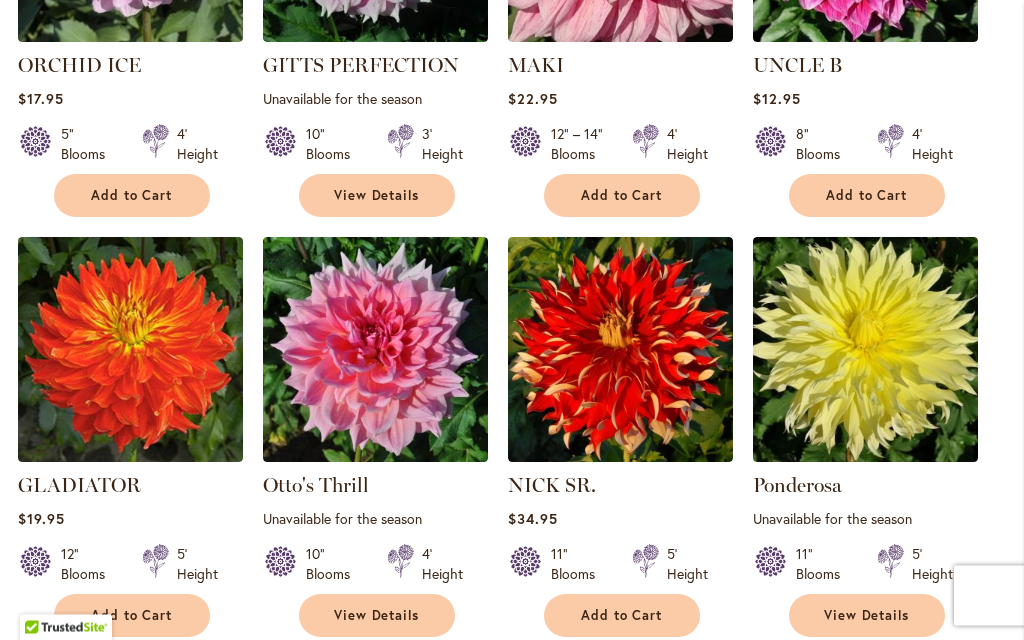 scroll, scrollTop: 717, scrollLeft: 0, axis: vertical 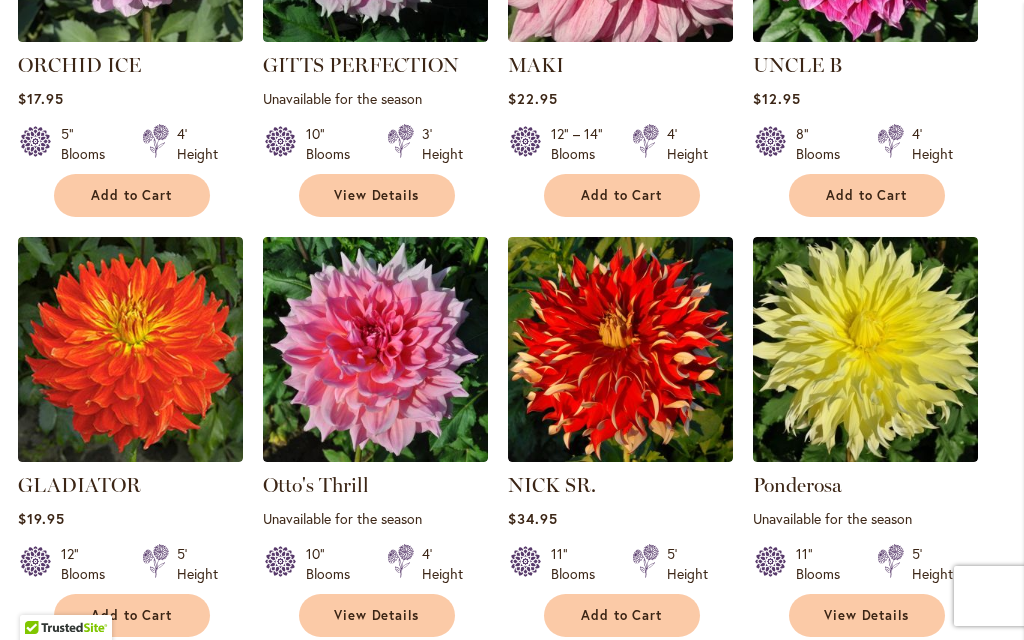 click on "Add to Cart" at bounding box center (622, 615) 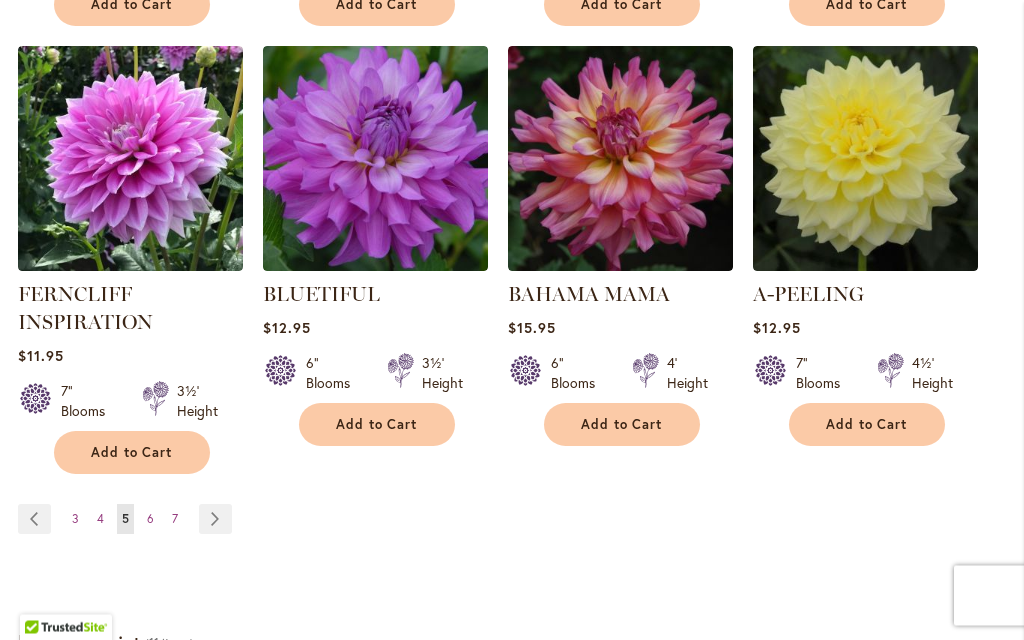 scroll, scrollTop: 1800, scrollLeft: 0, axis: vertical 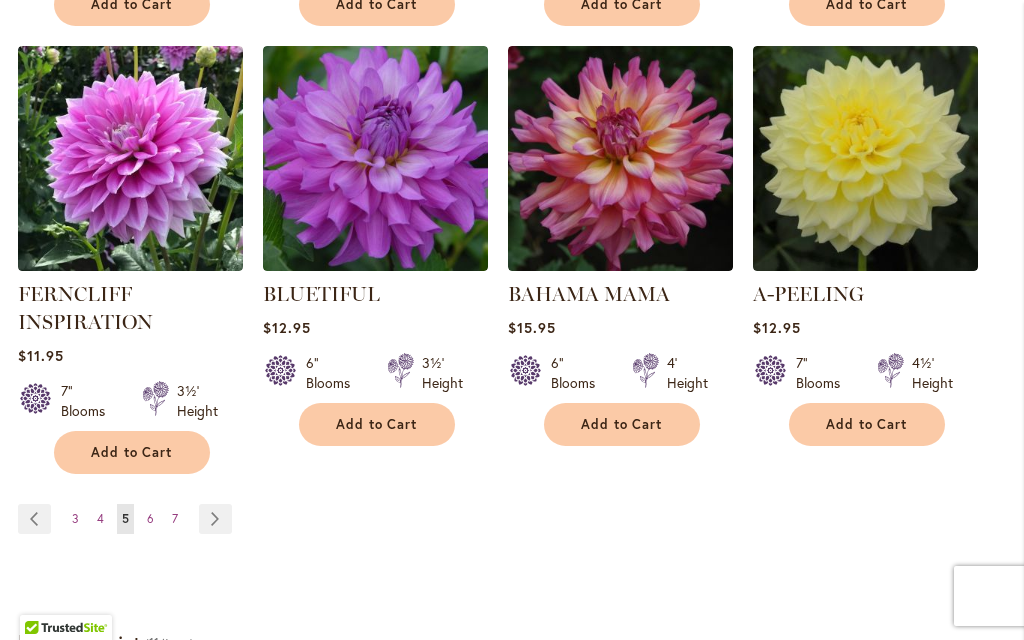 click on "Page
Next" at bounding box center (215, 519) 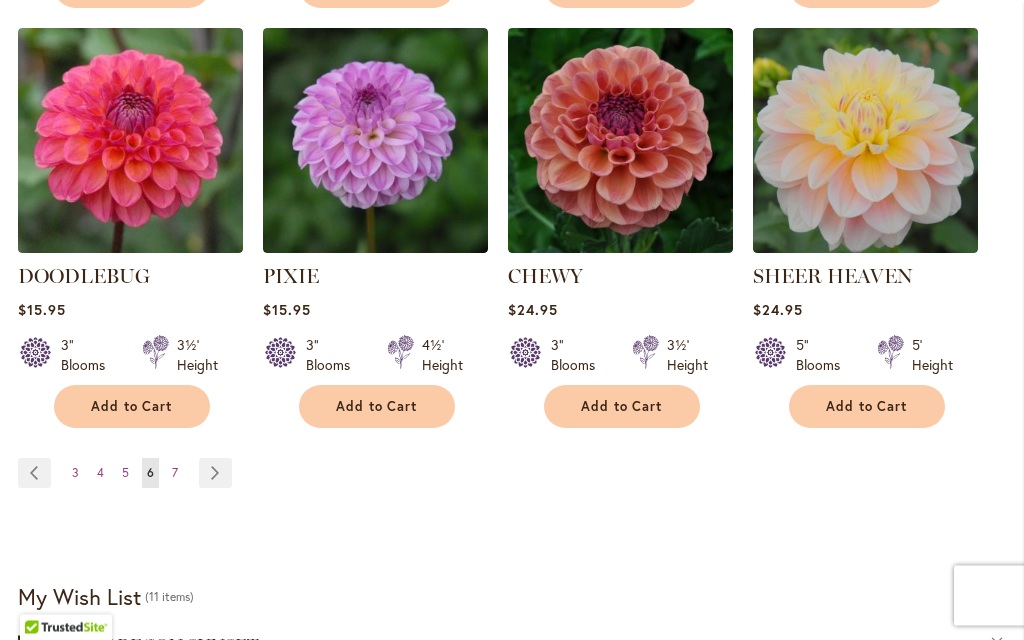 scroll, scrollTop: 1794, scrollLeft: 0, axis: vertical 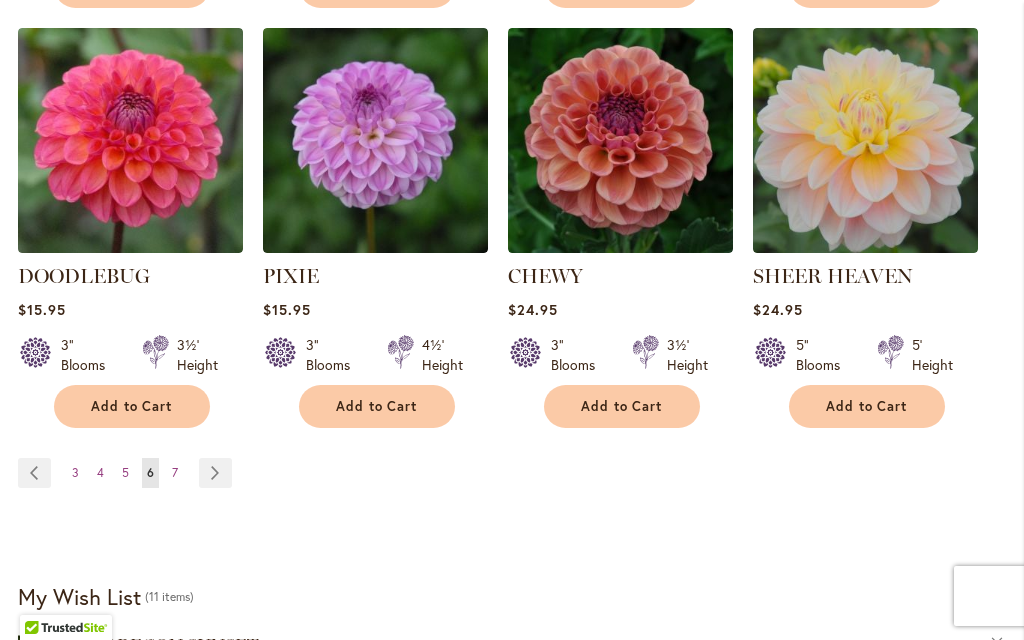click on "Page
Next" at bounding box center (215, 473) 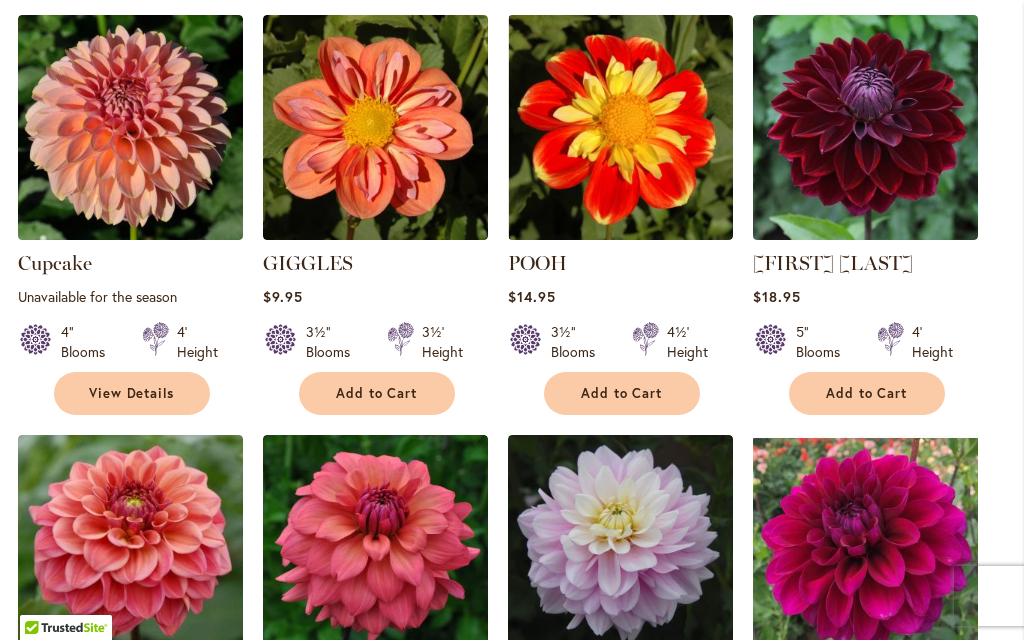 scroll, scrollTop: 0, scrollLeft: 0, axis: both 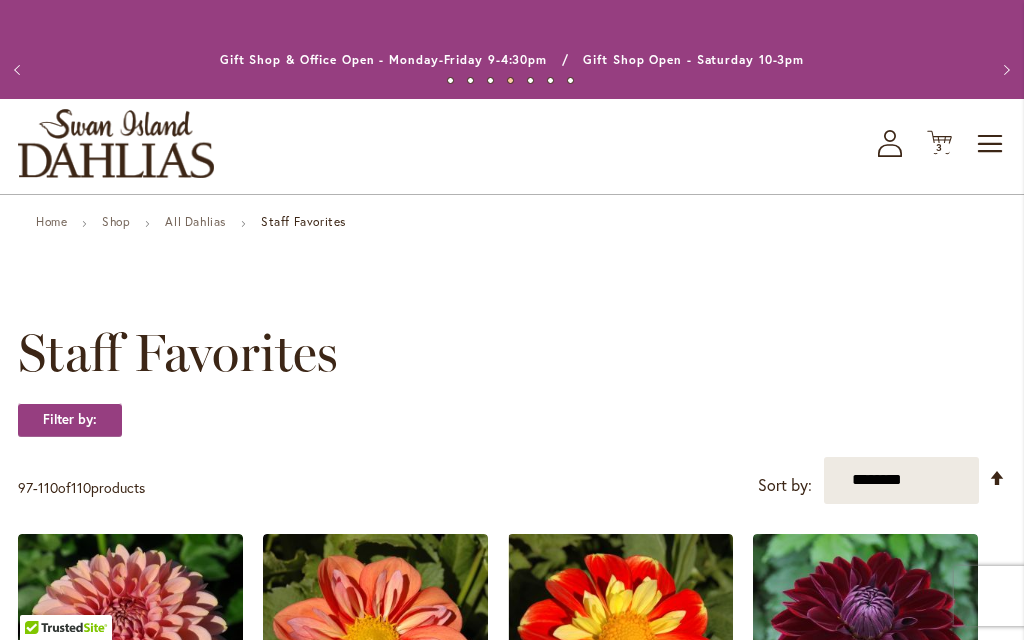 click on "All Dahlias" at bounding box center (195, 221) 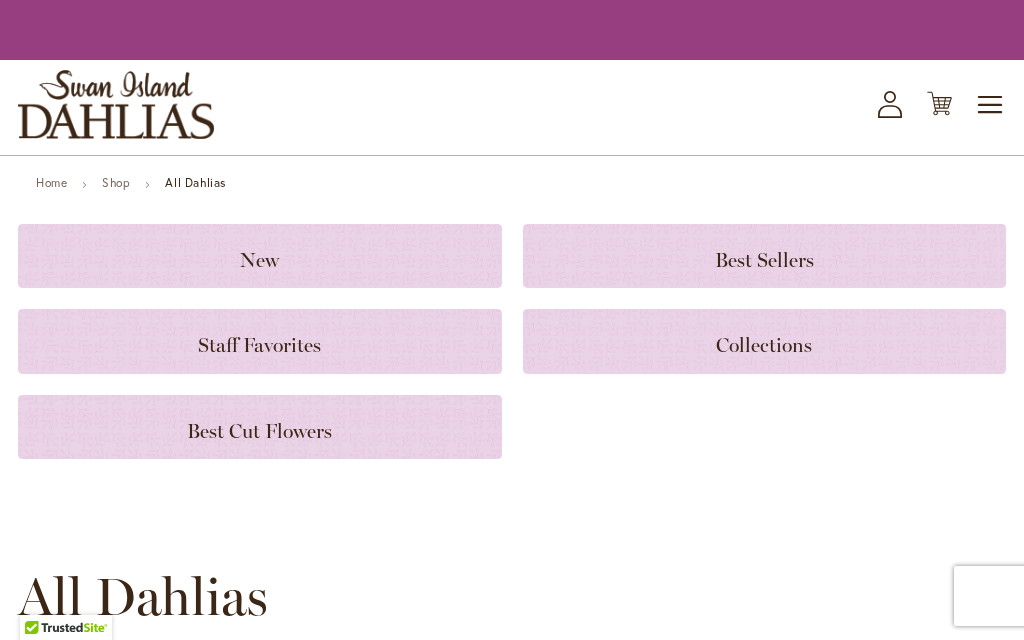 scroll, scrollTop: 0, scrollLeft: 0, axis: both 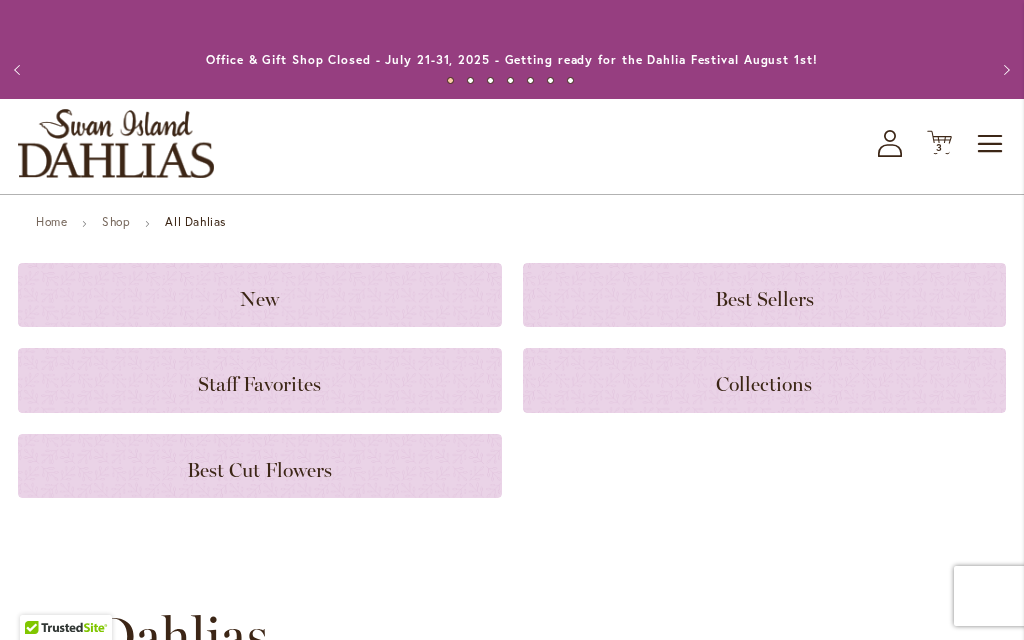 click on "Collections" 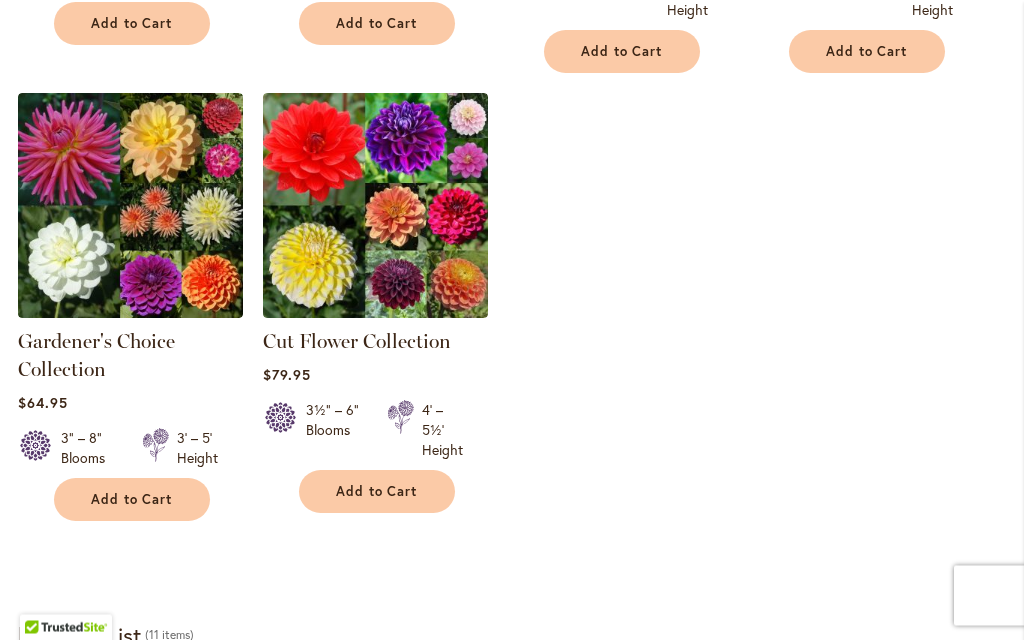 scroll, scrollTop: 910, scrollLeft: 0, axis: vertical 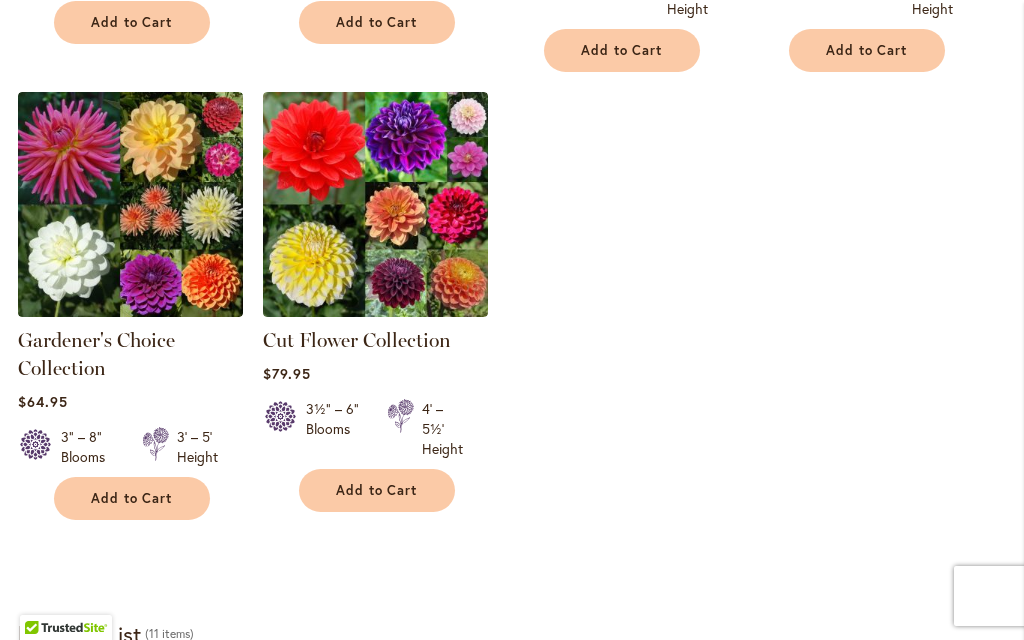 click at bounding box center [375, 204] 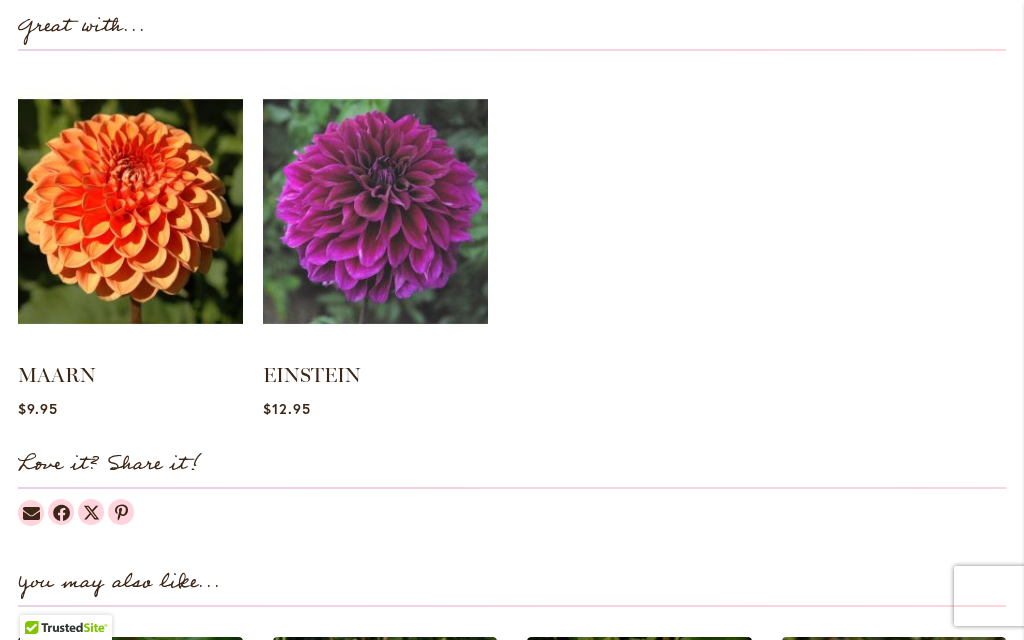 scroll, scrollTop: 2964, scrollLeft: 0, axis: vertical 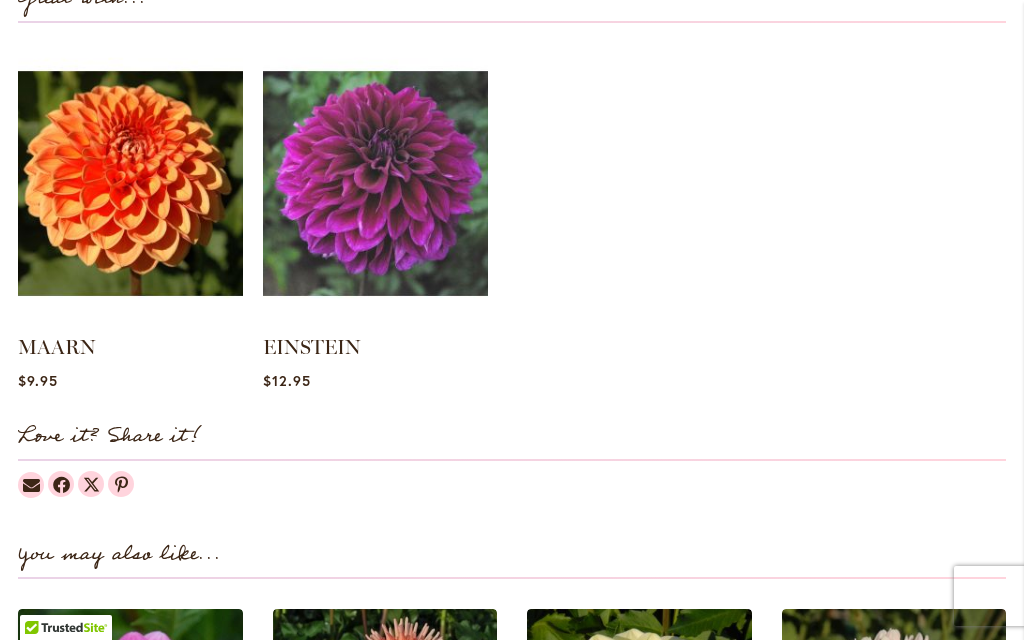 click at bounding box center [375, 183] 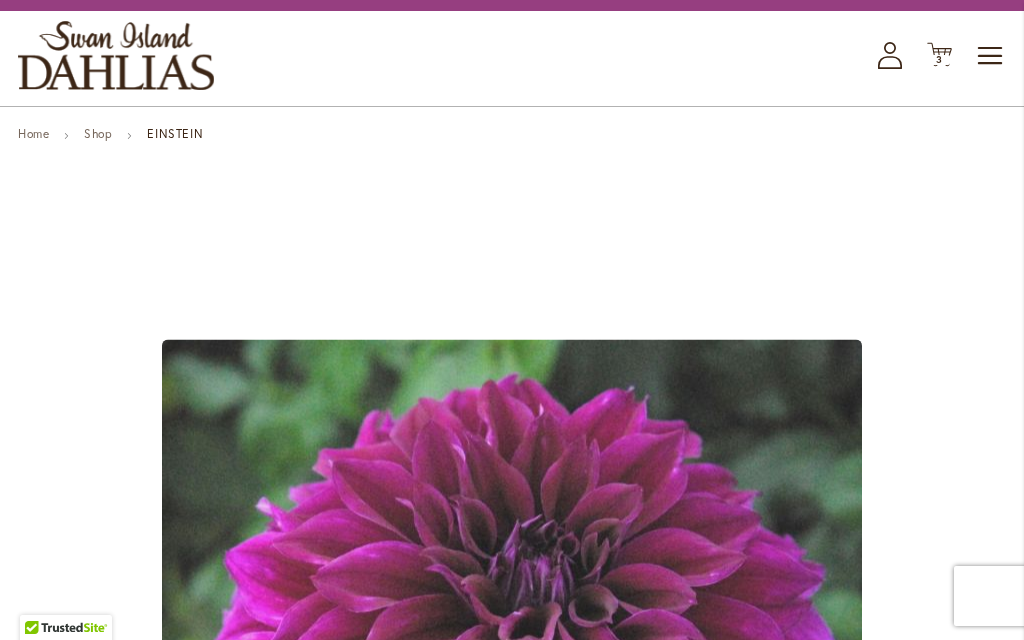 scroll, scrollTop: 0, scrollLeft: 0, axis: both 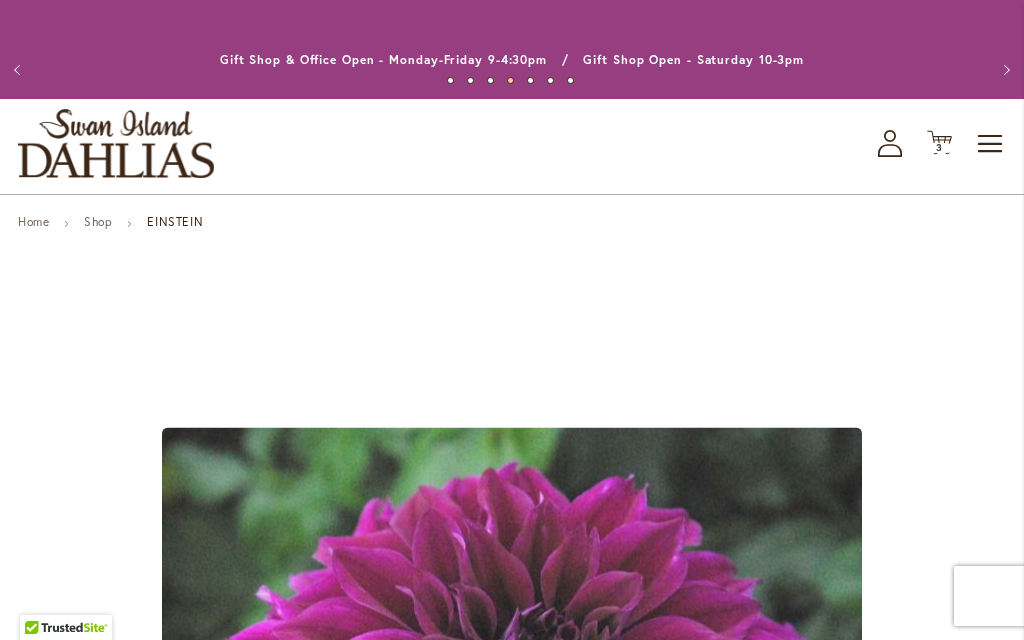 click on "Cart
.cls-1 {
fill: #231f20;
}" 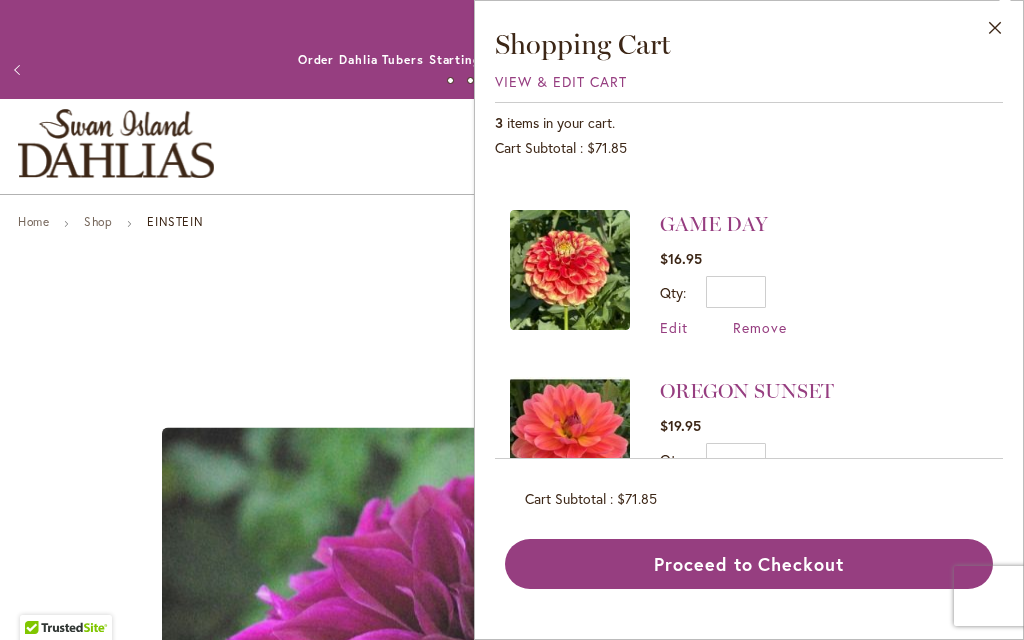 scroll, scrollTop: 138, scrollLeft: 0, axis: vertical 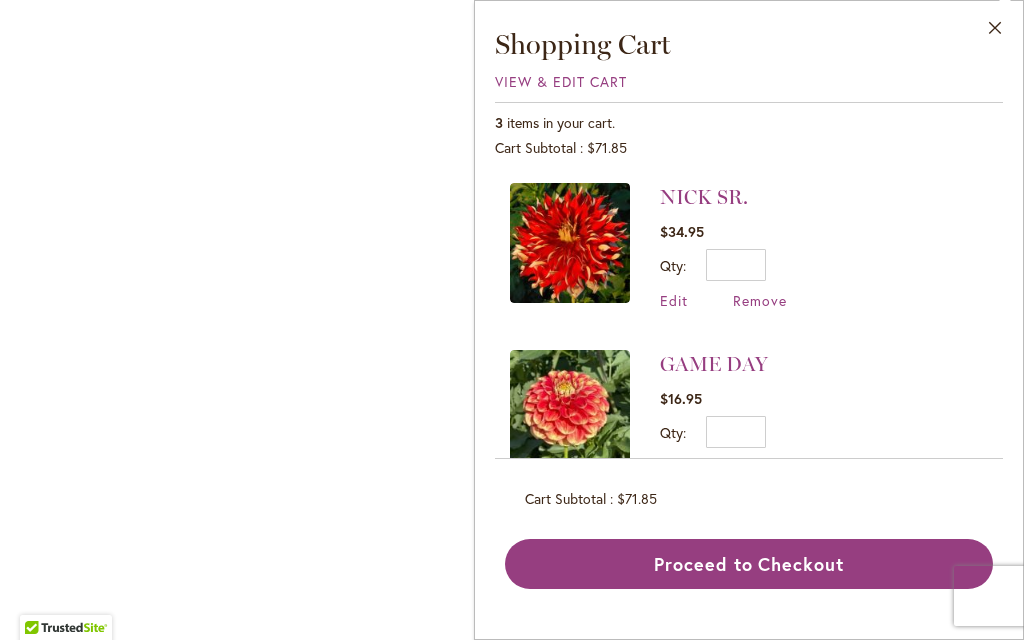 click on "Skip to Accessibility Information
The store will not work correctly in the case when cookies are disabled.
Previous Office & Gift Shop Closed - July 21-31, 2025 - Getting ready for the Dahlia Festival August 1st! Annual Dahlia Festival, kicking off August 1st through September 28th Potted Dahlias Are Ready and Available Now! Gift Shop & Office Open - Monday-Friday 9-4:30pm   /   Gift Shop Open - Saturday 10-3pm Order Dahlia Tubers Starting August 1st, for Spring 2026 Delivery! Check out the Beautiful Dahlia Earrings by a local artist! Questions about Dahlia Care and Growing Beautiful Dahlias Next 1 2 3 4 5 6 7
Skip to Content
Toggle Nav" at bounding box center [512, 2555] 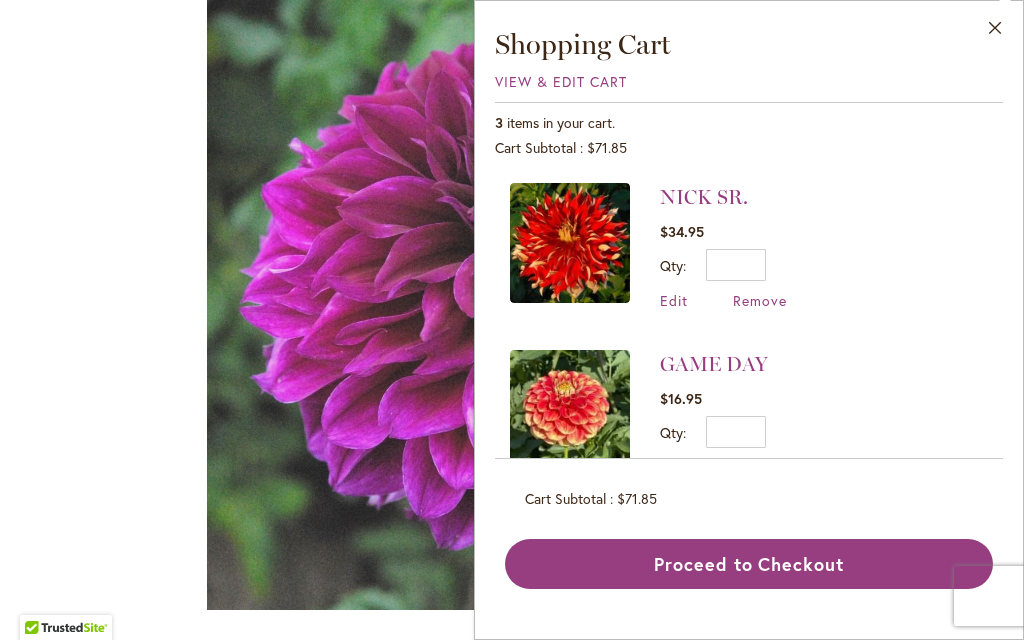 click on "Close" at bounding box center [995, 32] 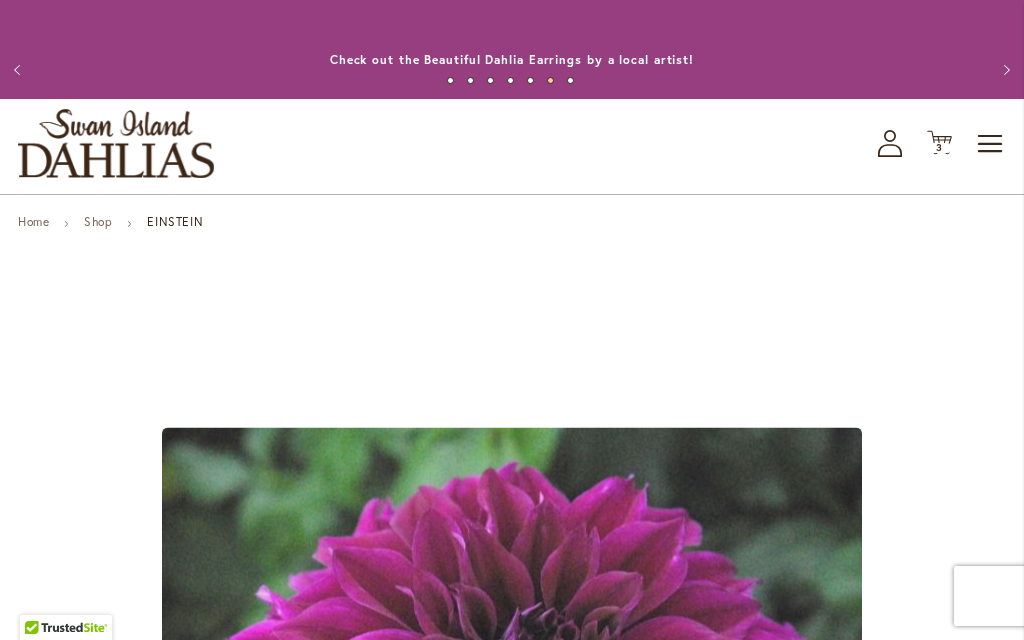 click on "Skip to Accessibility Information
The store will not work correctly in the case when cookies are disabled.
Previous Office & Gift Shop Closed - July 21-31, 2025 - Getting ready for the Dahlia Festival August 1st! Annual Dahlia Festival, kicking off August 1st through September 28th Potted Dahlias Are Ready and Available Now! Gift Shop & Office Open - Monday-Friday 9-4:30pm   /   Gift Shop Open - Saturday 10-3pm Order Dahlia Tubers Starting August 1st, for Spring 2026 Delivery! Check out the Beautiful Dahlia Earrings by a local artist! Questions about Dahlia Care and Growing Beautiful Dahlias Next 1 2 3 4 5 6 7
Skip to Content
Toggle Nav" at bounding box center [512, 3084] 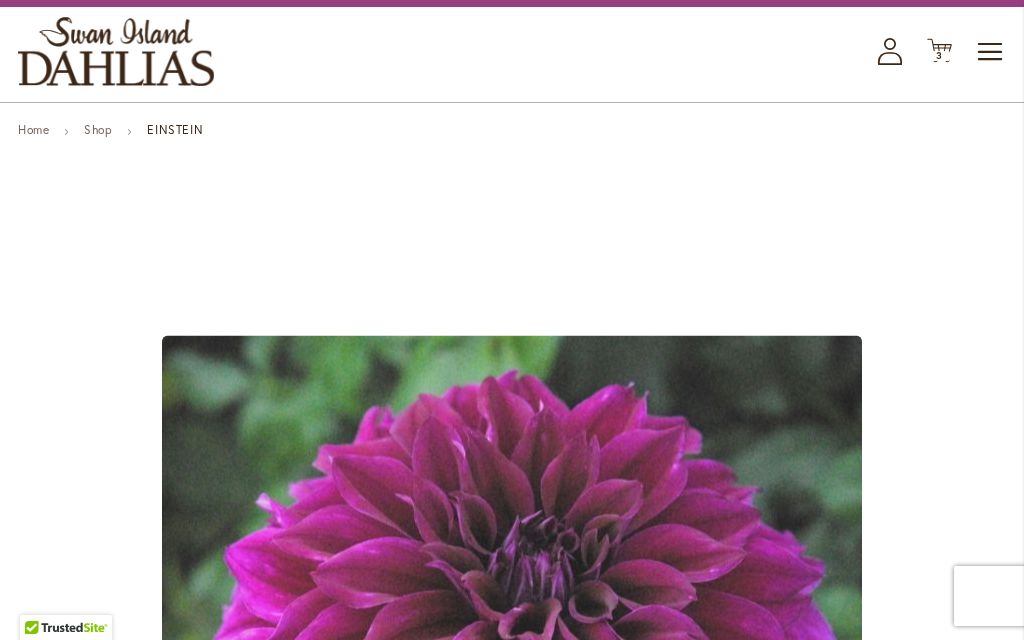 scroll, scrollTop: 0, scrollLeft: 0, axis: both 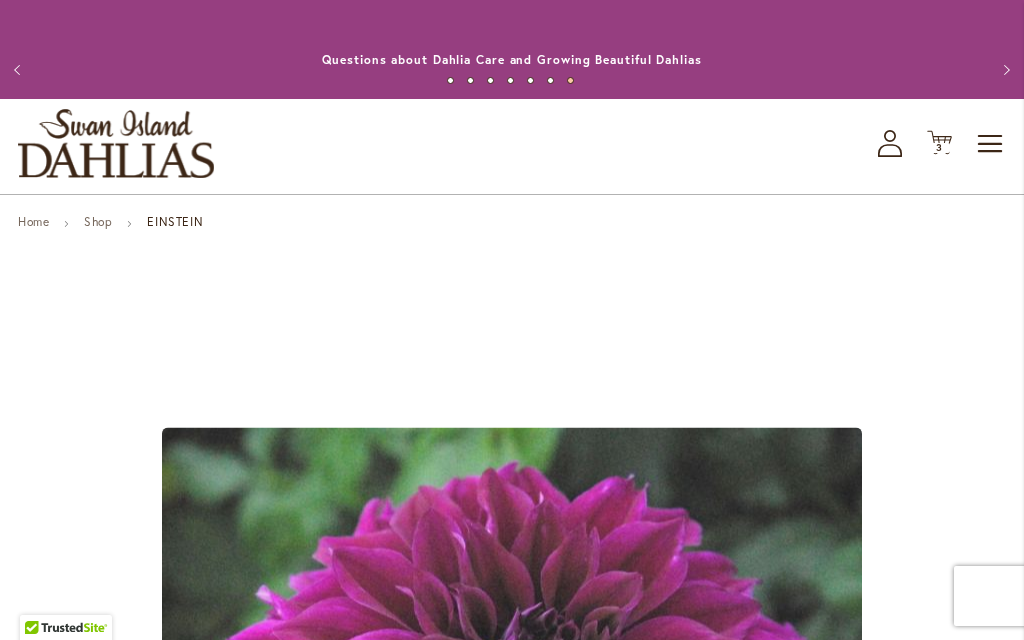 click on "Shop" at bounding box center (98, 221) 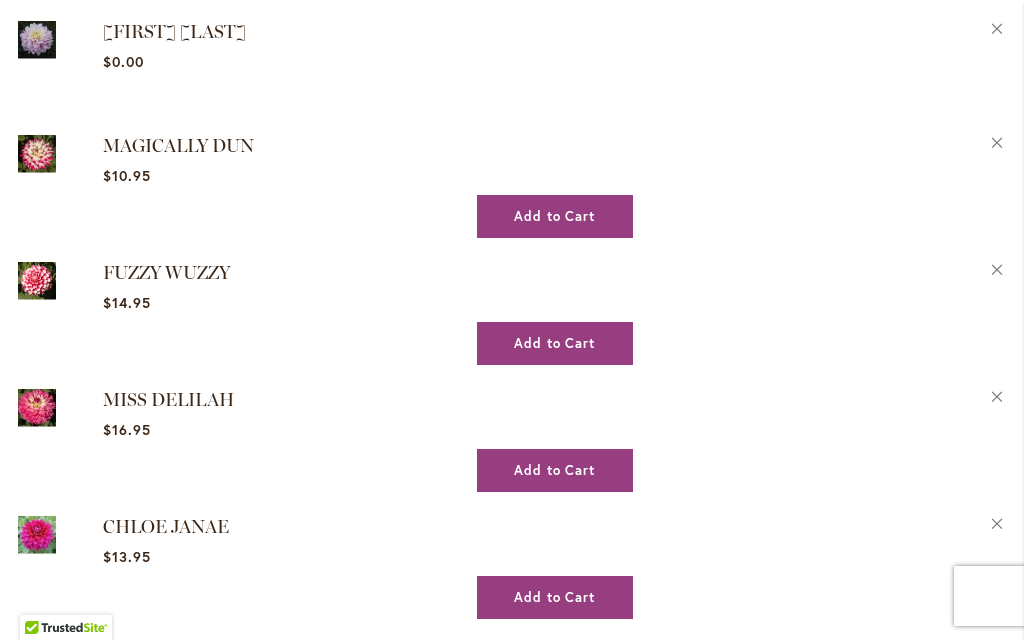 scroll, scrollTop: 2601, scrollLeft: 0, axis: vertical 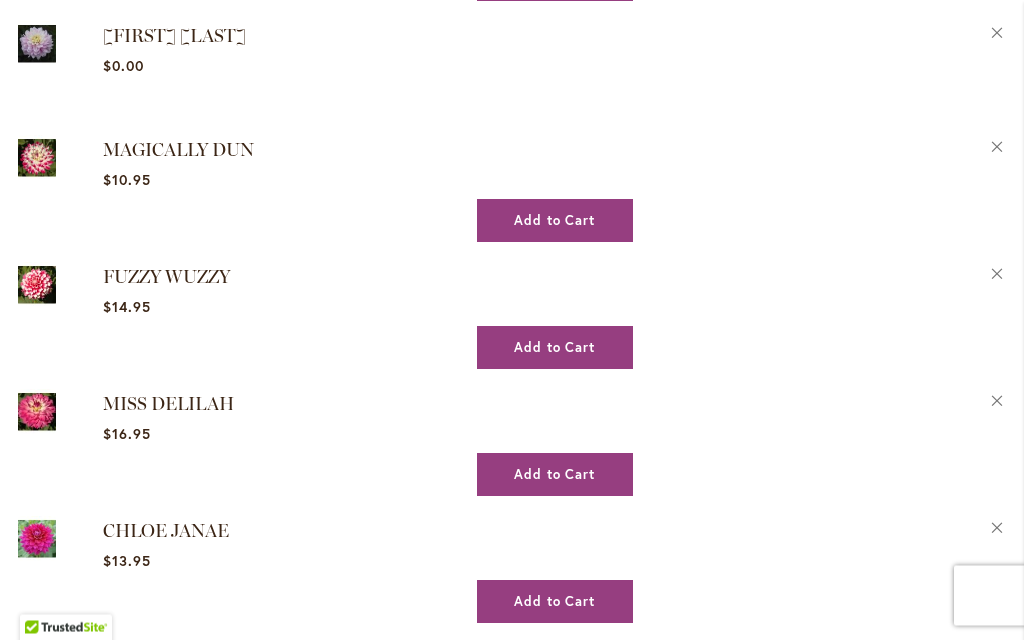 click at bounding box center (37, 158) 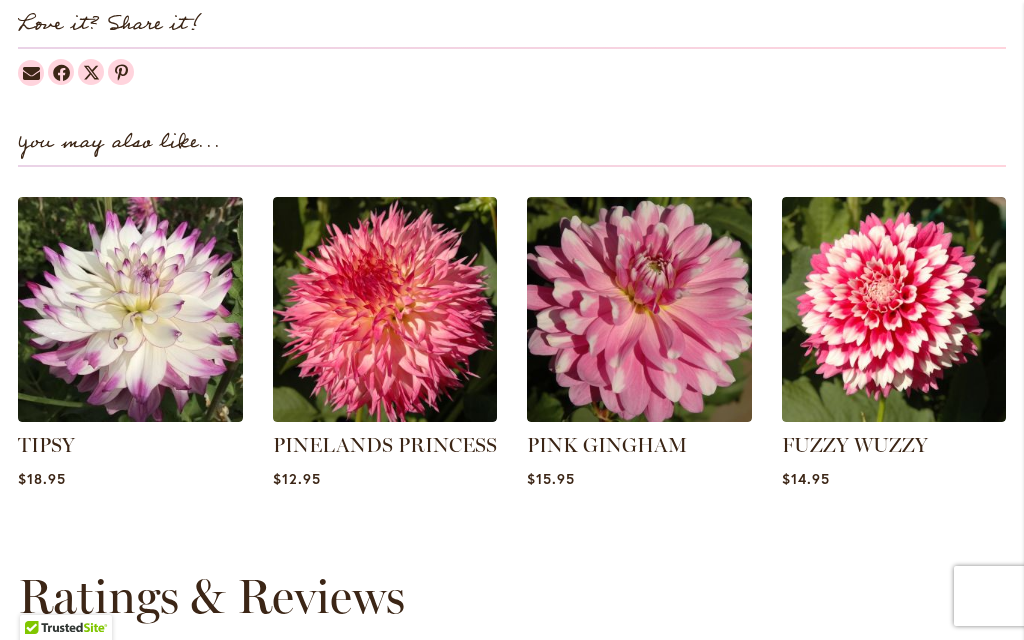 scroll, scrollTop: 2527, scrollLeft: 0, axis: vertical 